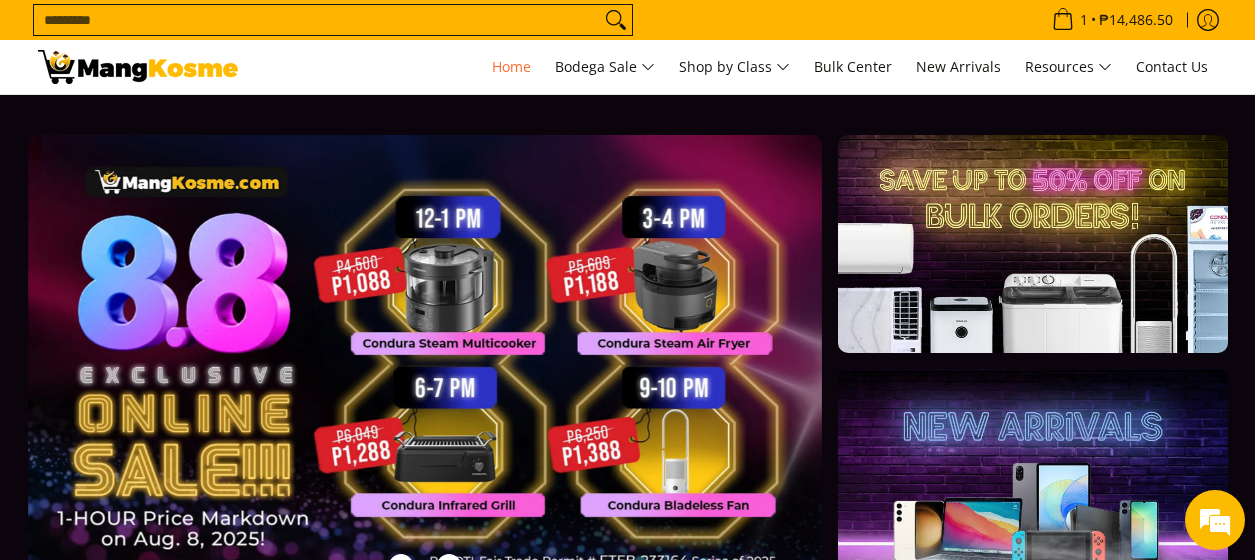 scroll, scrollTop: 0, scrollLeft: 0, axis: both 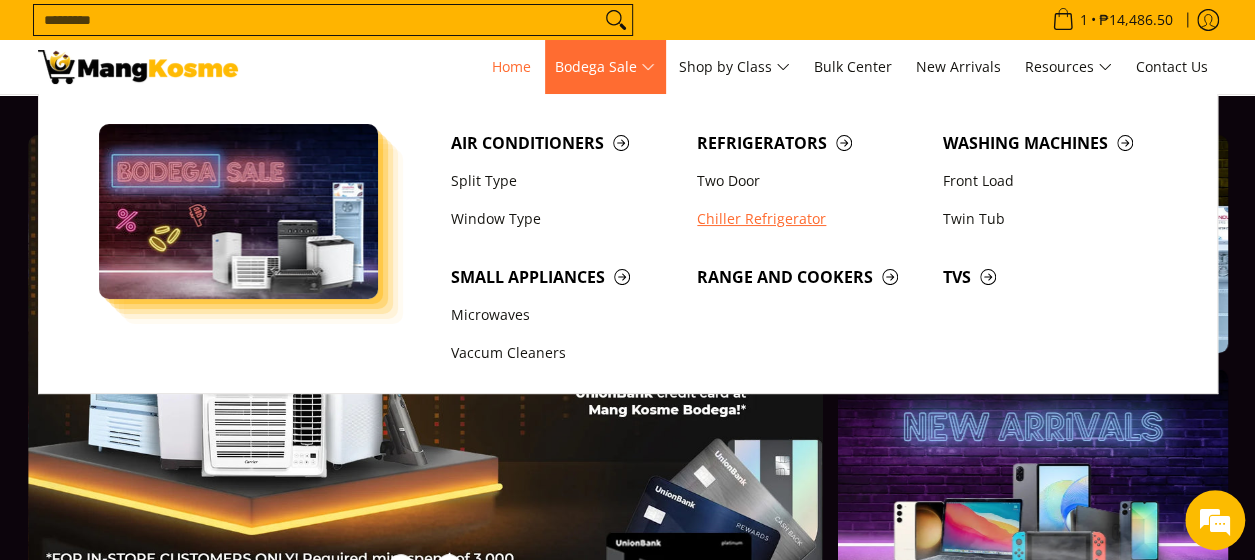click on "Chiller Refrigerator" at bounding box center [810, 219] 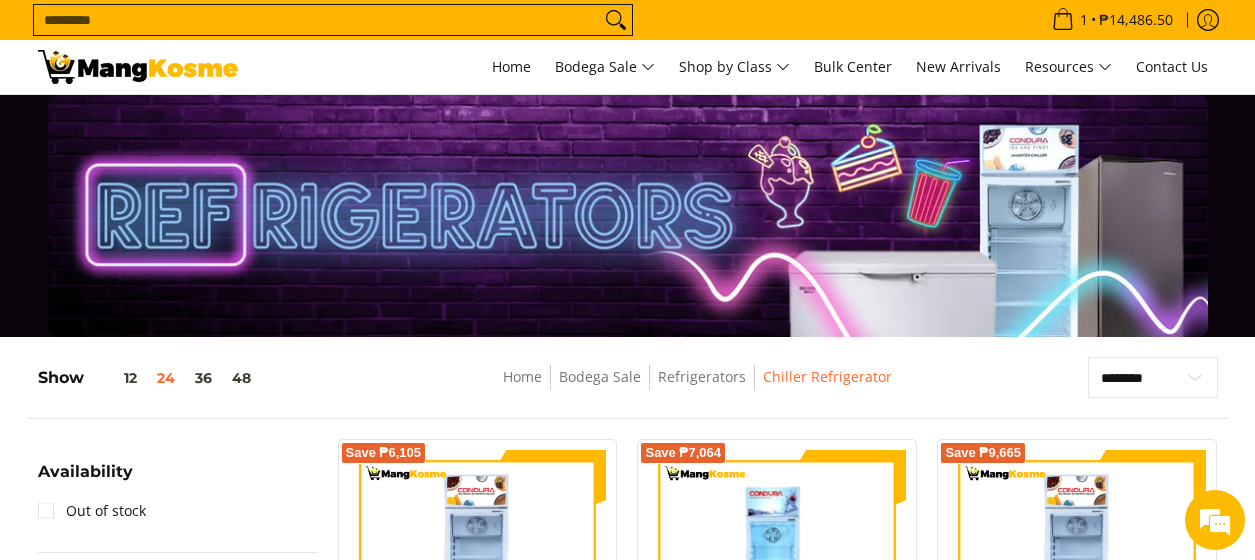 scroll, scrollTop: 0, scrollLeft: 0, axis: both 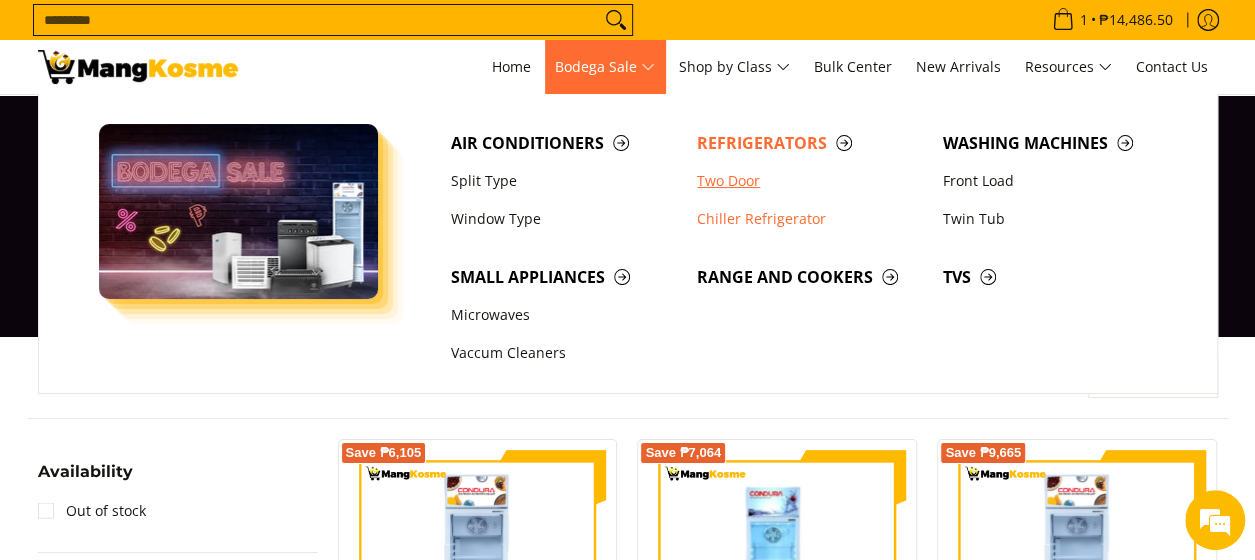 click on "Two Door" at bounding box center [810, 181] 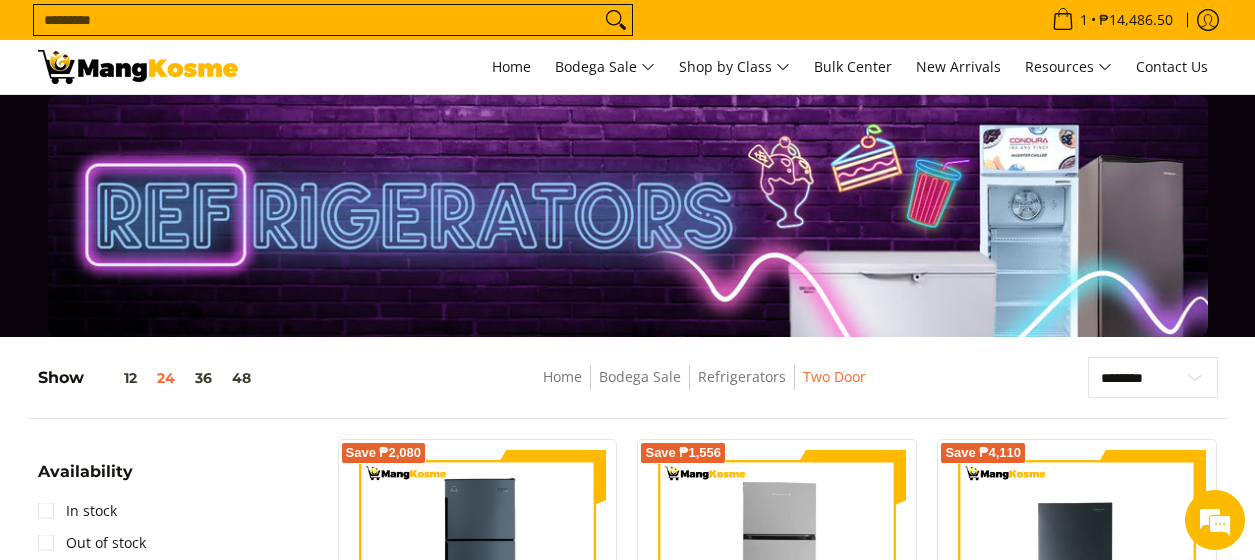 scroll, scrollTop: 0, scrollLeft: 0, axis: both 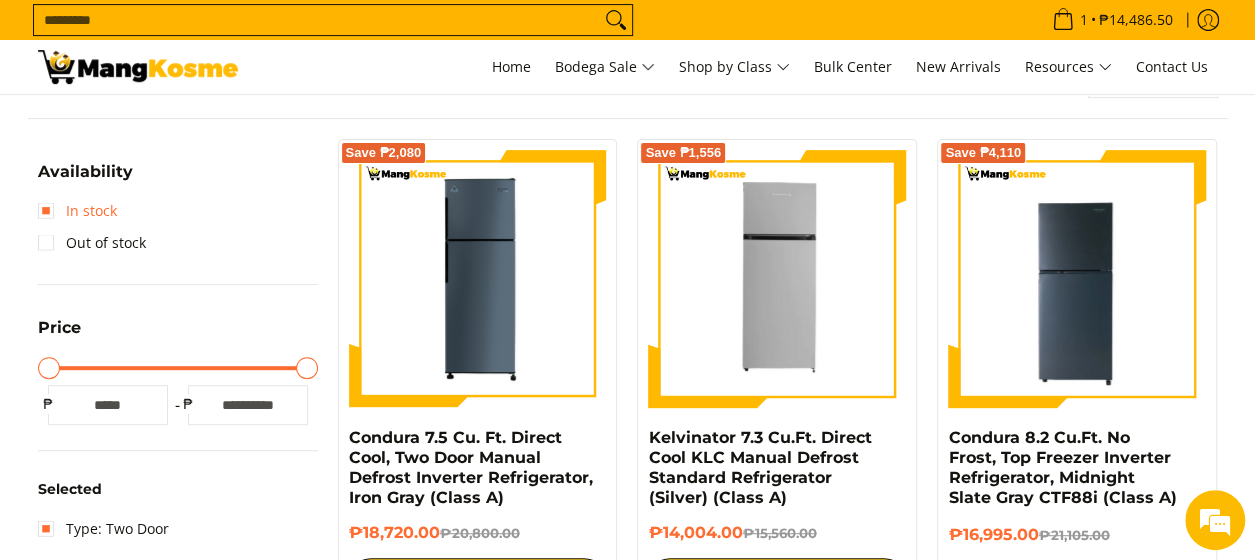 click on "In stock" at bounding box center [77, 211] 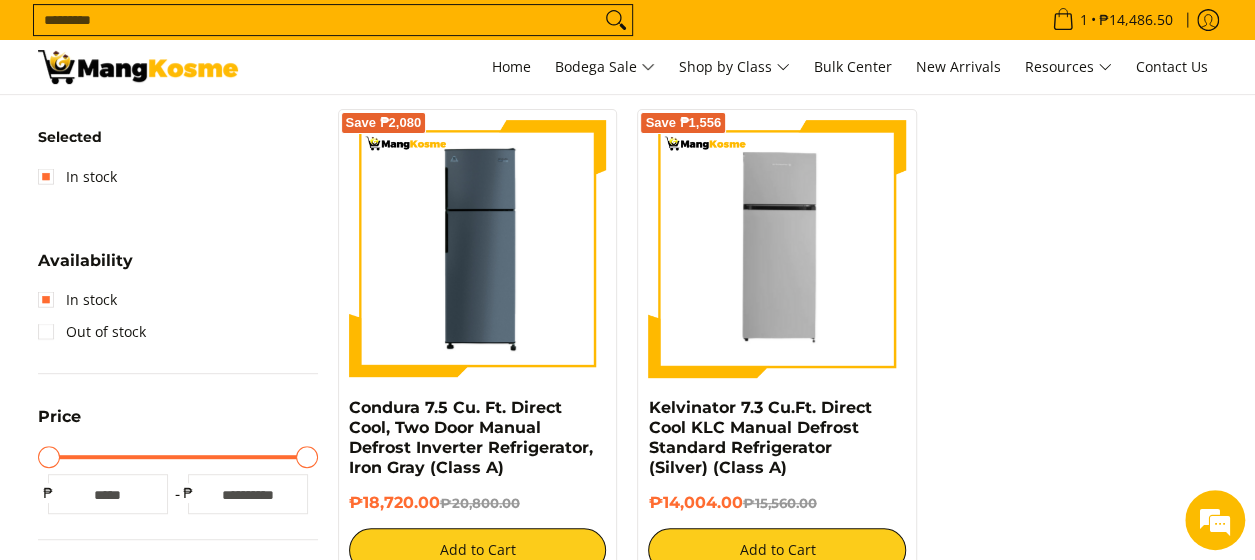 scroll, scrollTop: 361, scrollLeft: 0, axis: vertical 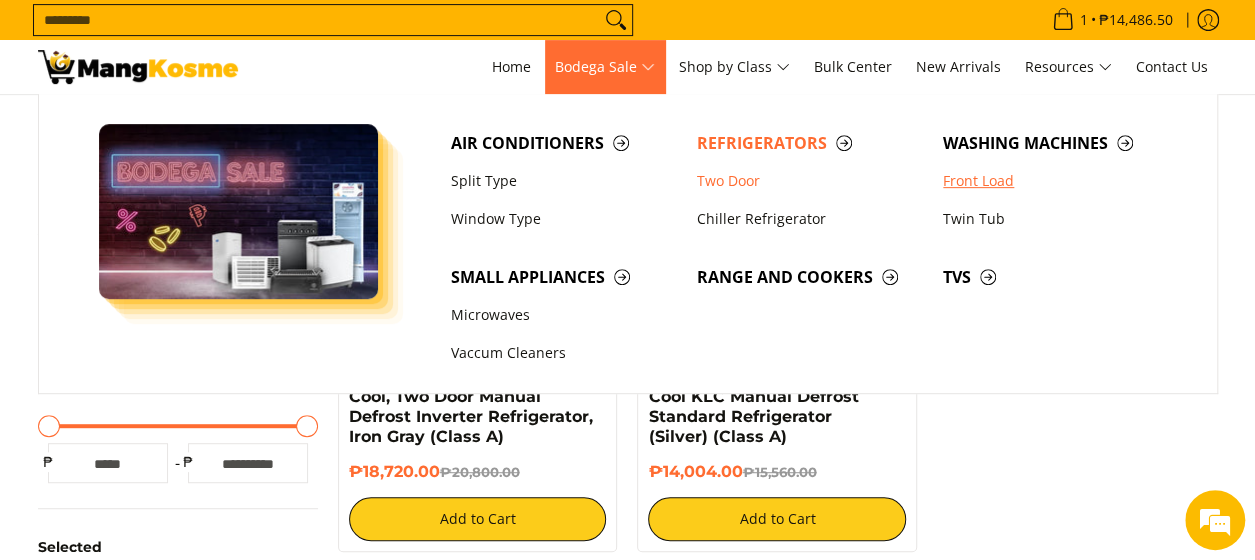 click on "Front Load" at bounding box center [1056, 181] 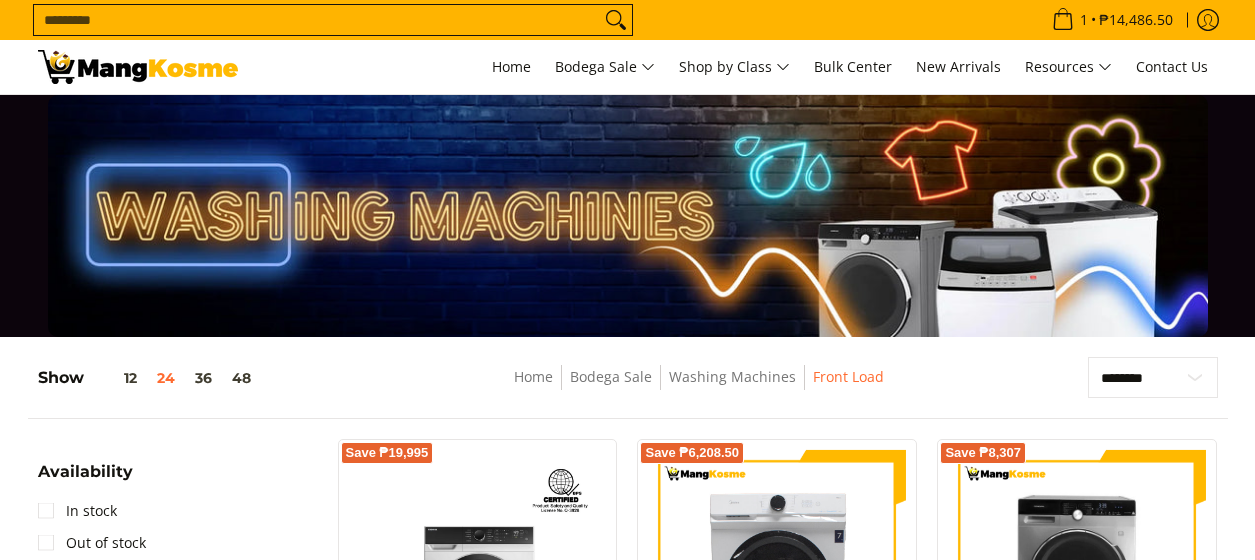 scroll, scrollTop: 0, scrollLeft: 0, axis: both 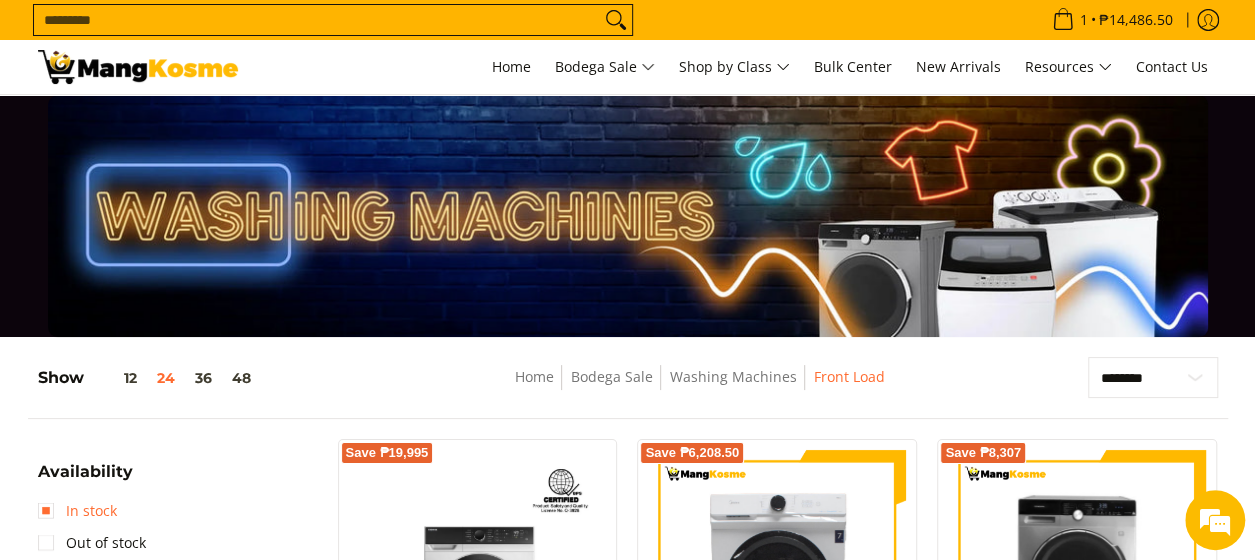 click on "In stock" at bounding box center [77, 511] 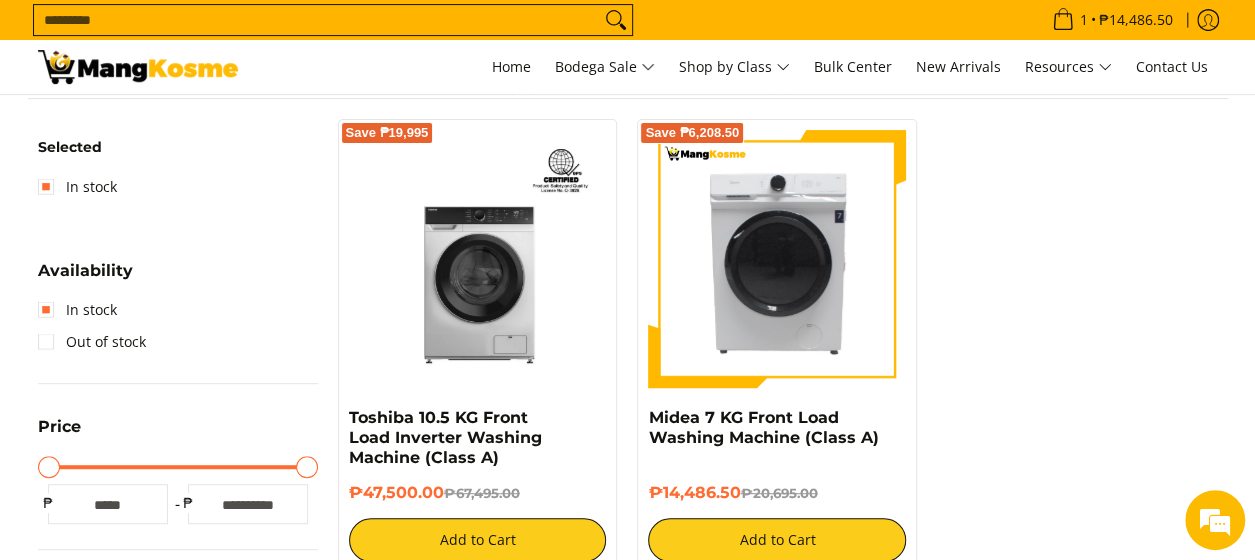 scroll, scrollTop: 361, scrollLeft: 0, axis: vertical 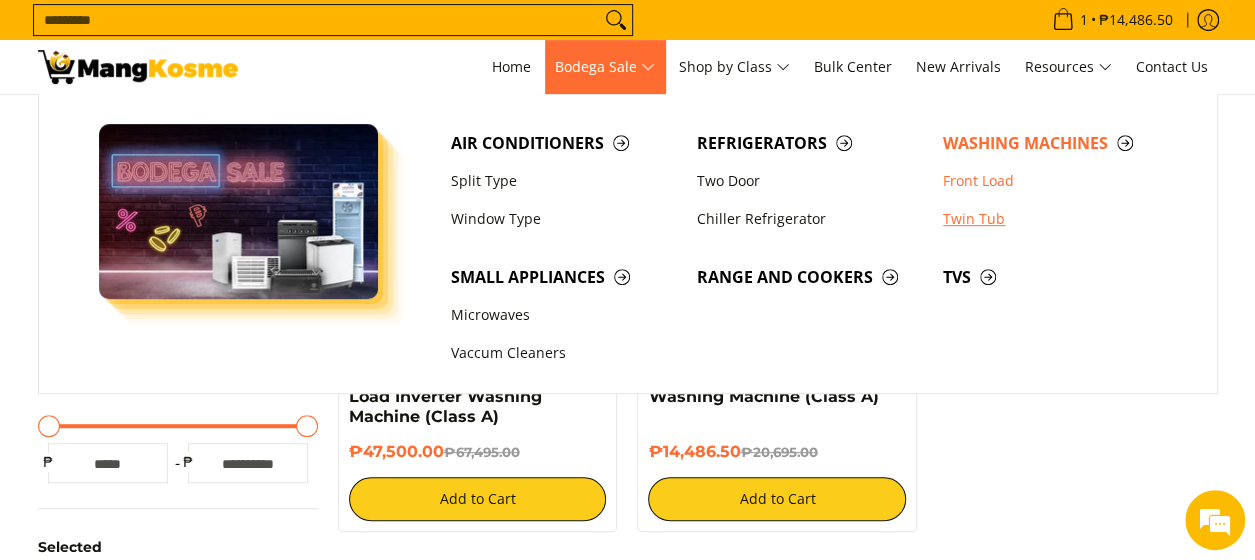 click on "Twin Tub" at bounding box center [1056, 219] 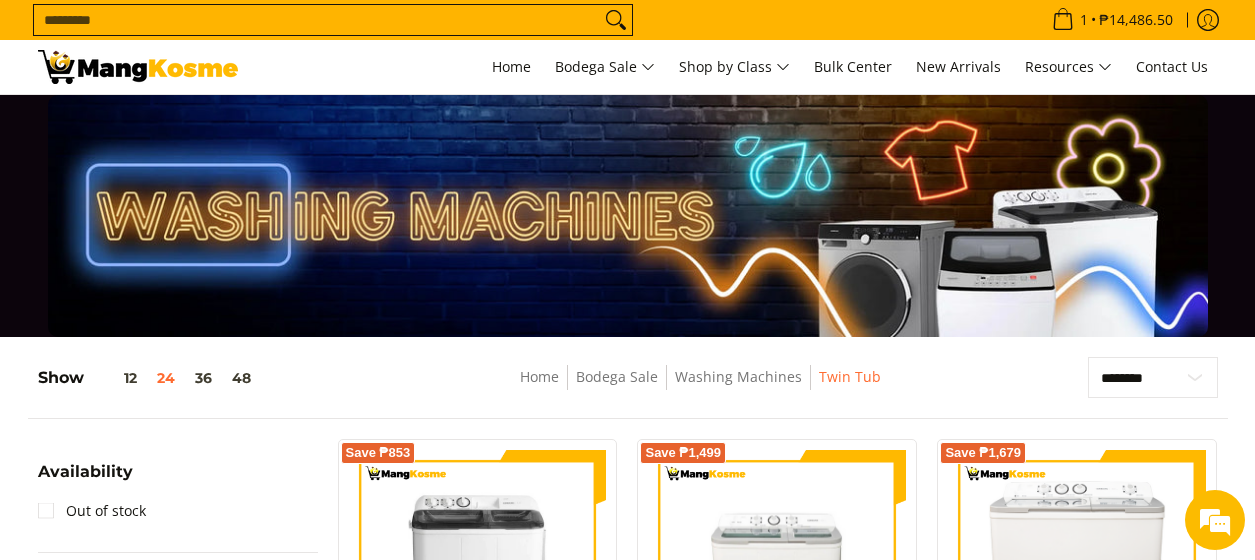 scroll, scrollTop: 0, scrollLeft: 0, axis: both 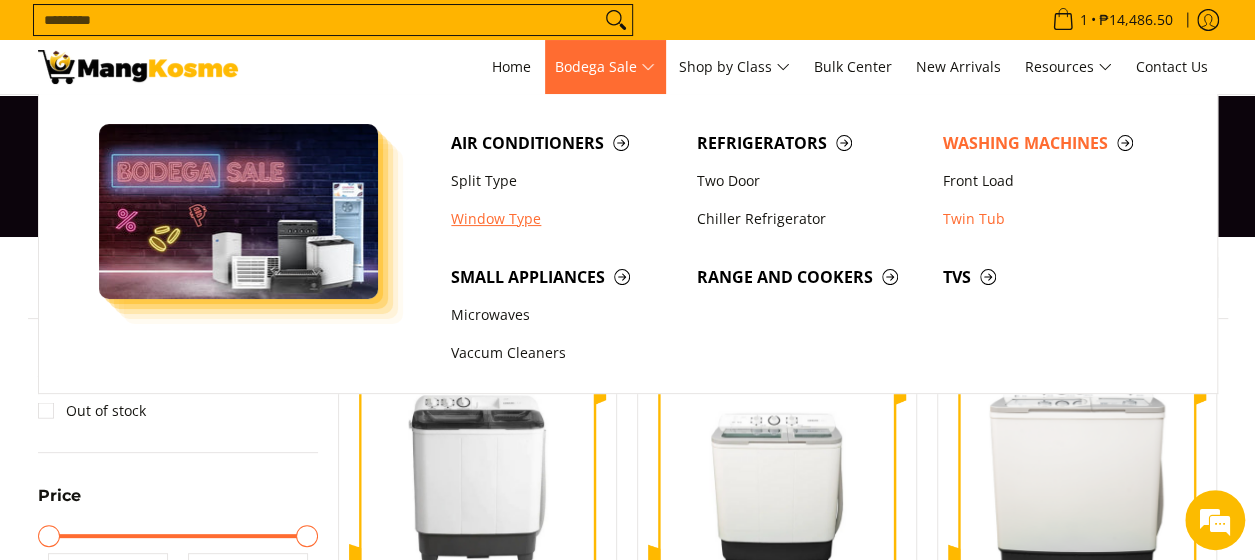 click on "Window Type" at bounding box center (564, 219) 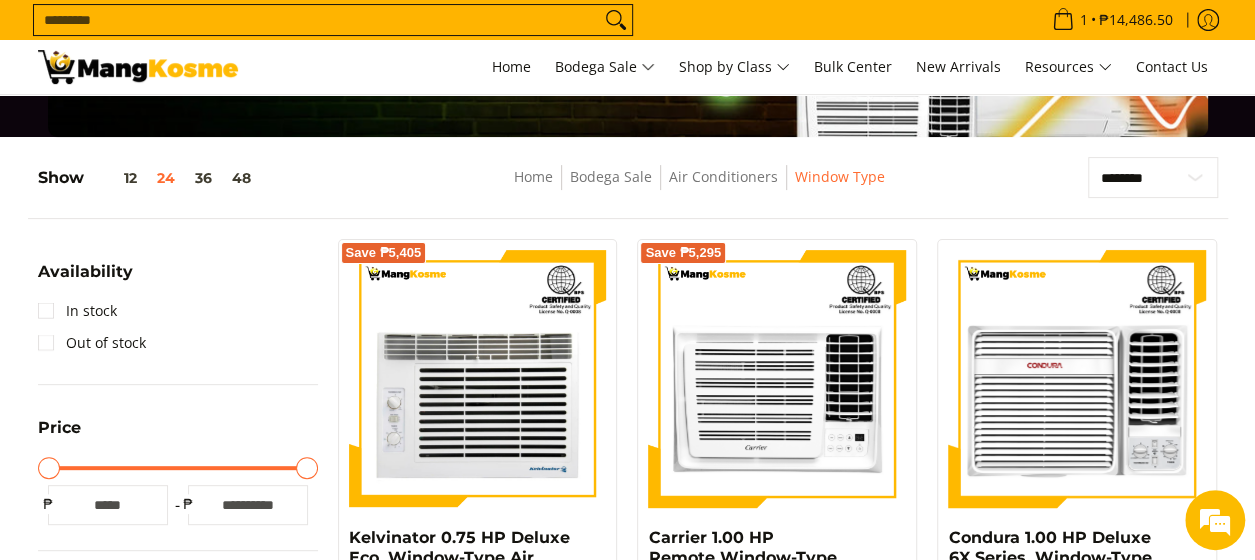 scroll, scrollTop: 200, scrollLeft: 0, axis: vertical 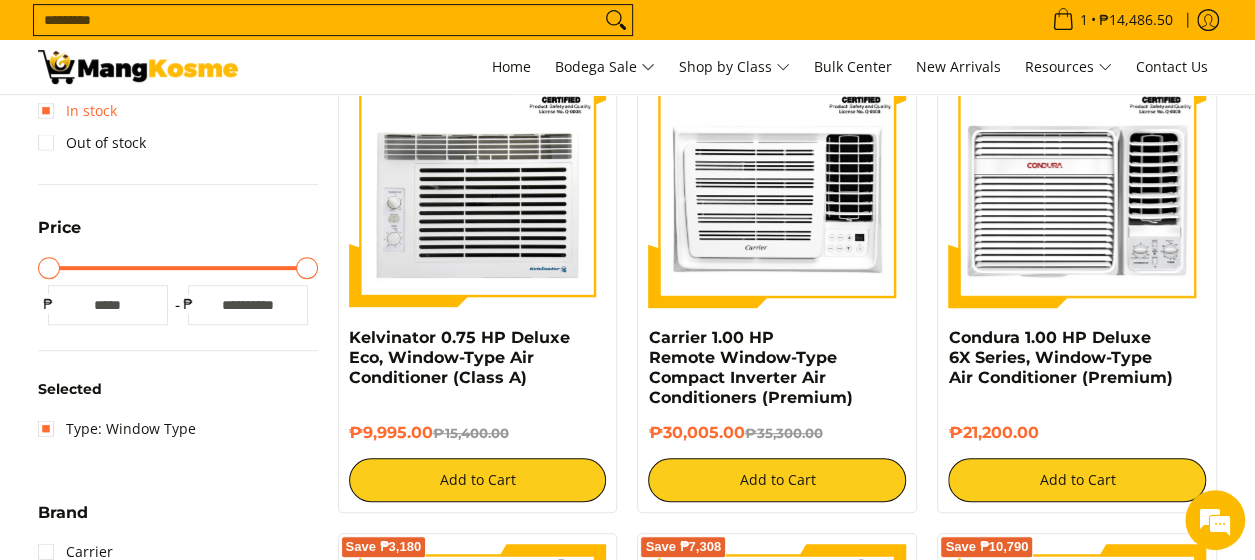 click on "In stock" at bounding box center [77, 111] 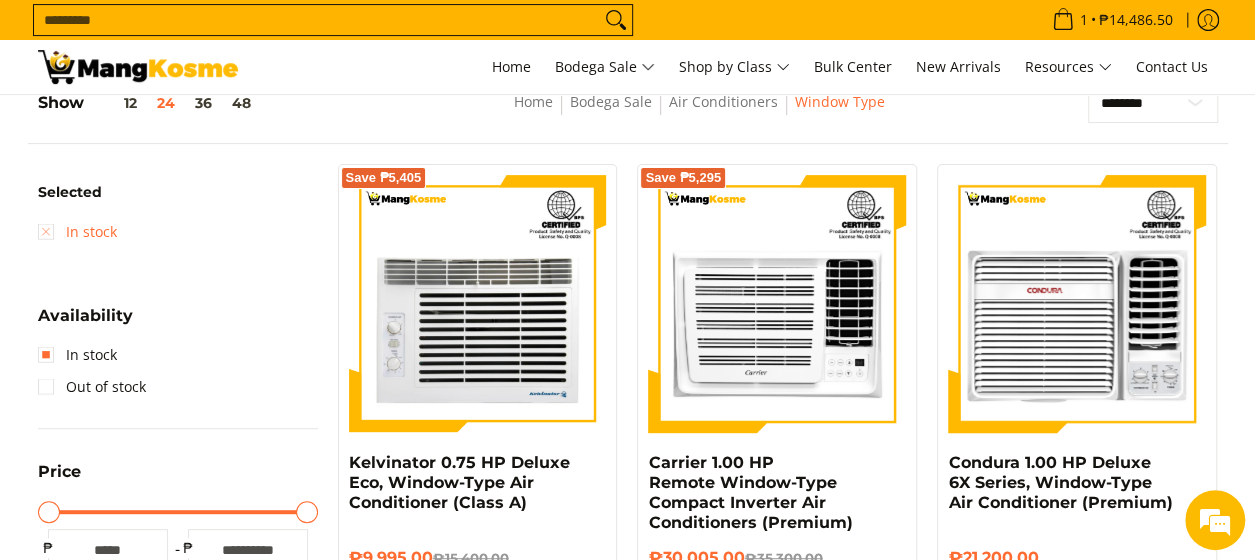 scroll, scrollTop: 261, scrollLeft: 0, axis: vertical 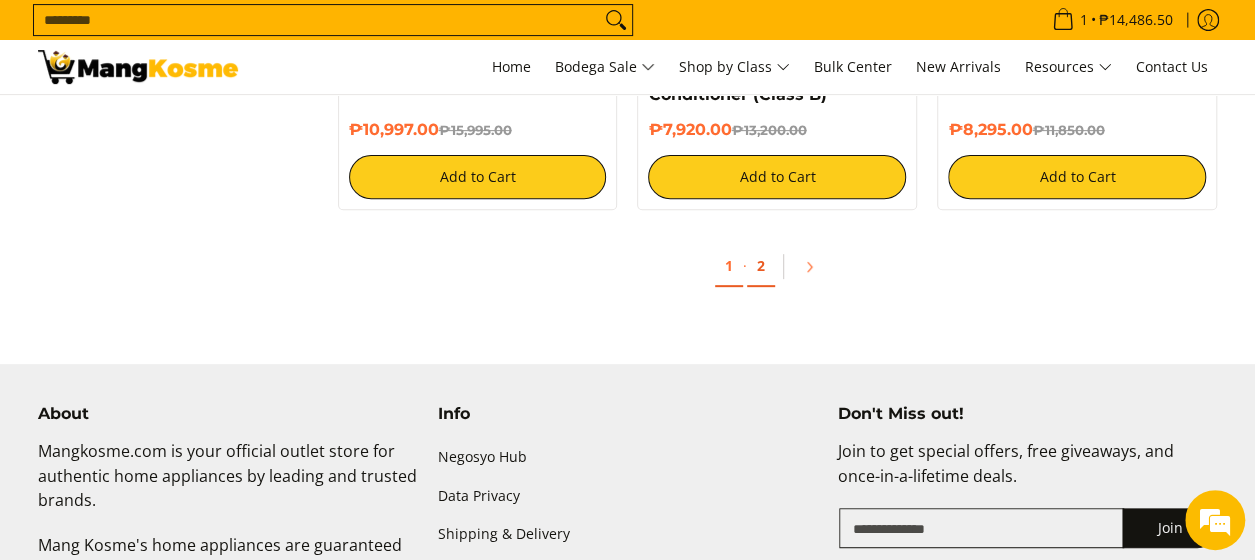click on "2" at bounding box center (761, 266) 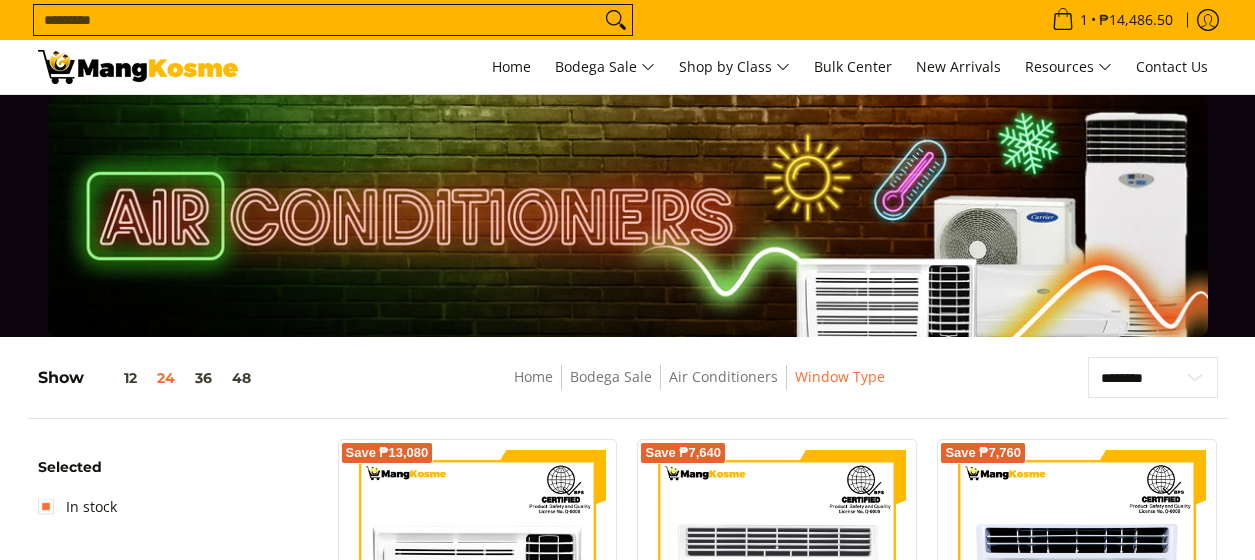 scroll, scrollTop: 186, scrollLeft: 0, axis: vertical 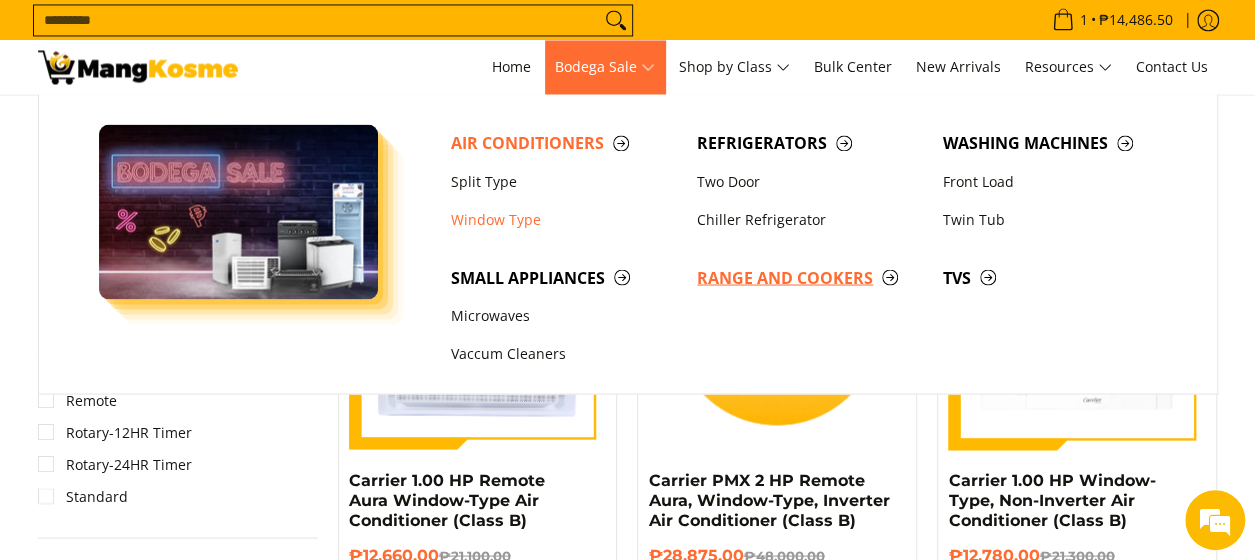 click on "Range and Cookers" at bounding box center [810, 277] 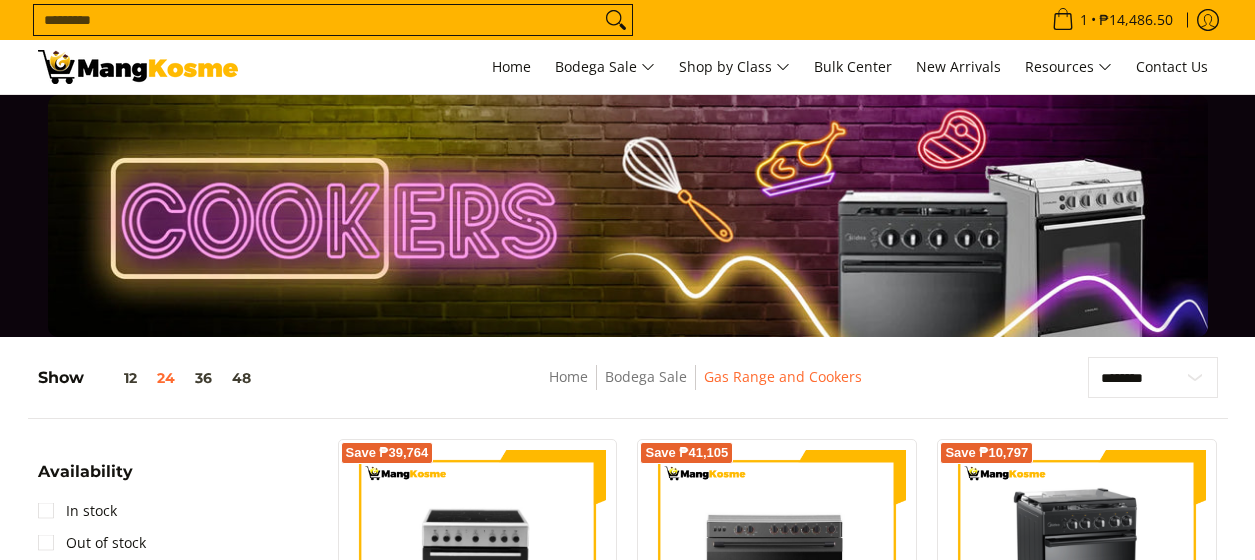 scroll, scrollTop: 300, scrollLeft: 0, axis: vertical 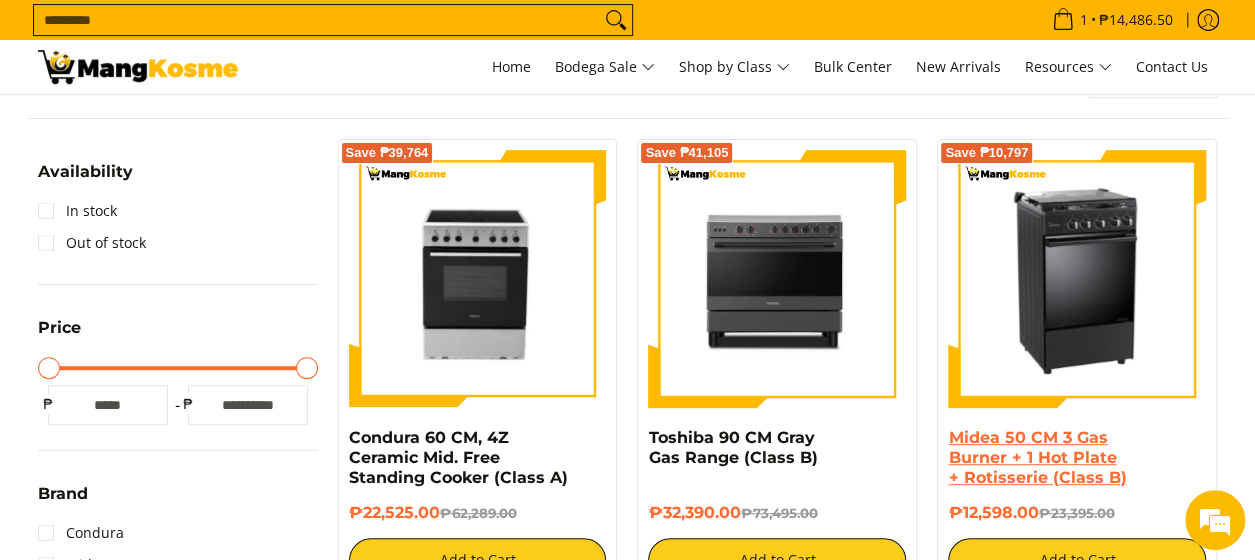 click on "Midea 50 CM 3 Gas Burner + 1 Hot Plate + Rotisserie (Class B)" at bounding box center (1037, 457) 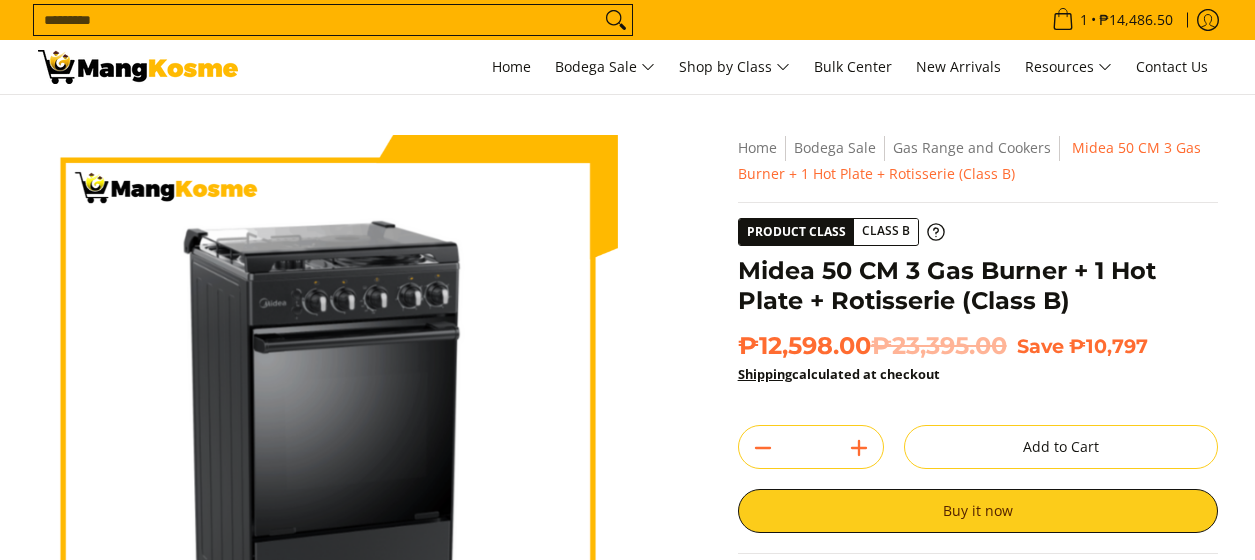 scroll, scrollTop: 0, scrollLeft: 0, axis: both 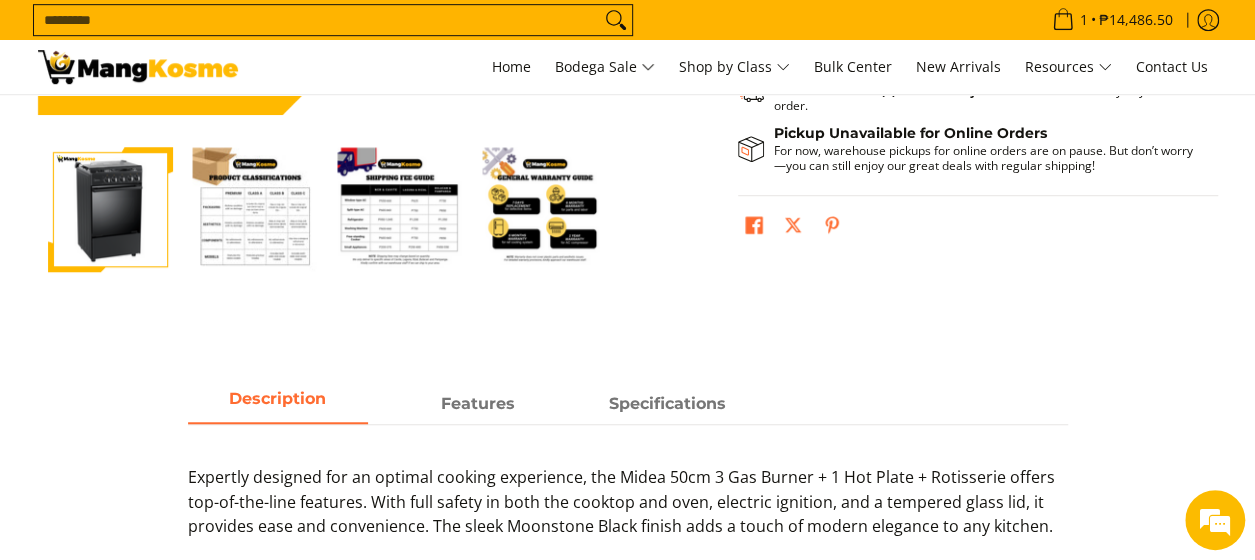 click at bounding box center [255, 209] 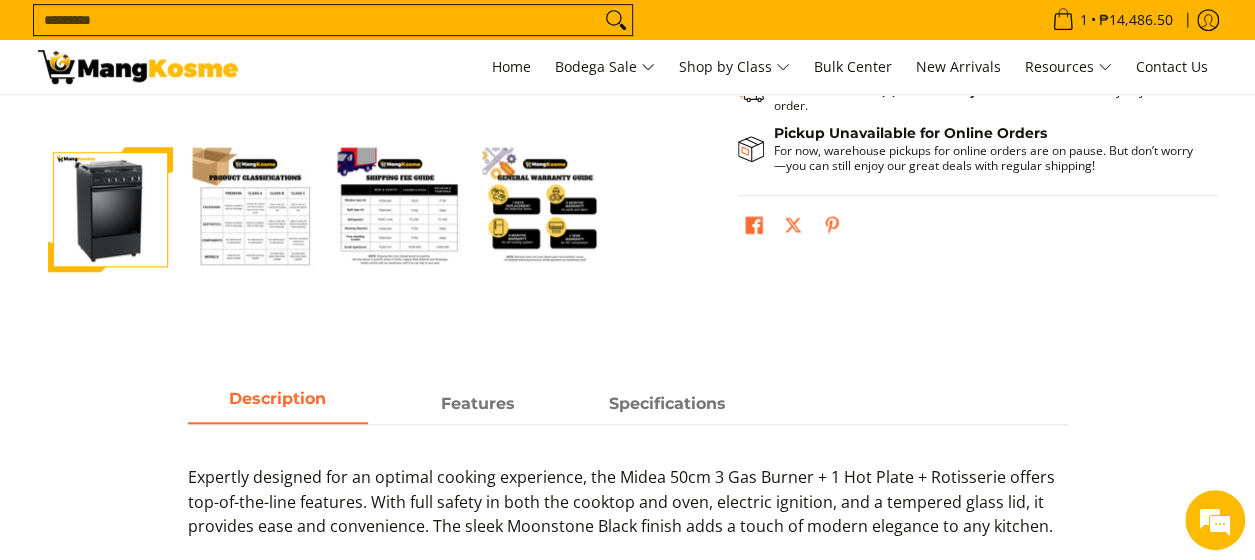scroll, scrollTop: 0, scrollLeft: 0, axis: both 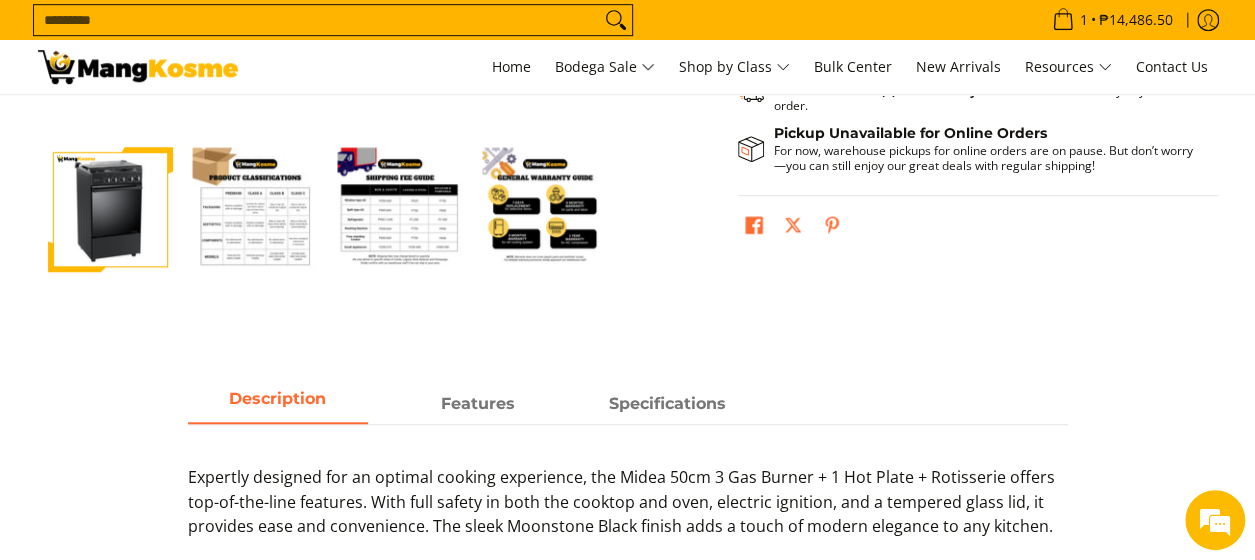 click at bounding box center (110, 210) 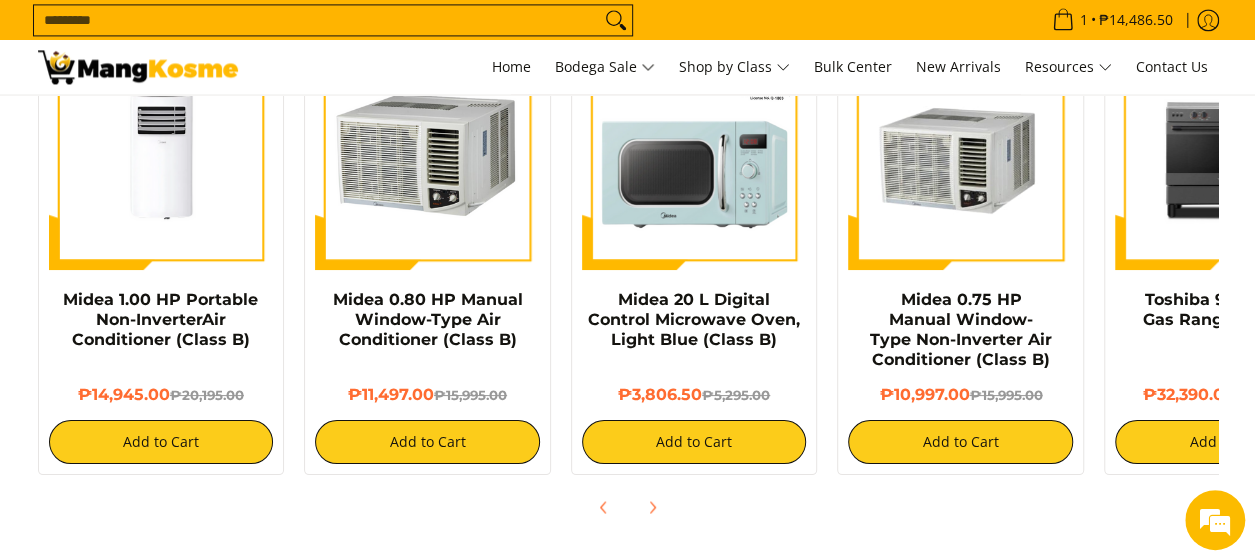 scroll, scrollTop: 1600, scrollLeft: 0, axis: vertical 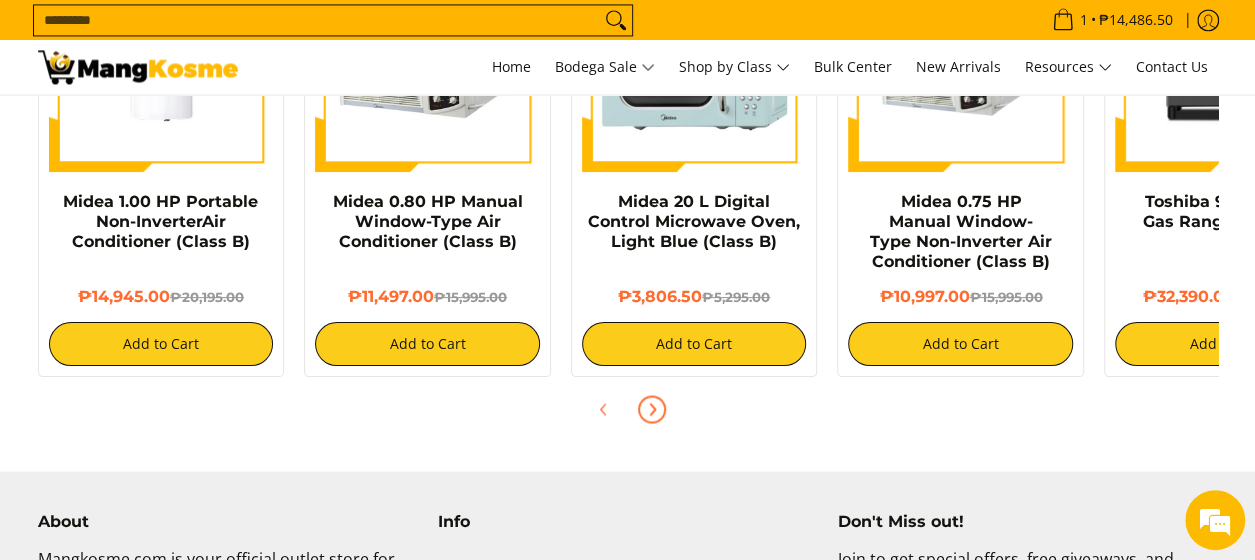 click 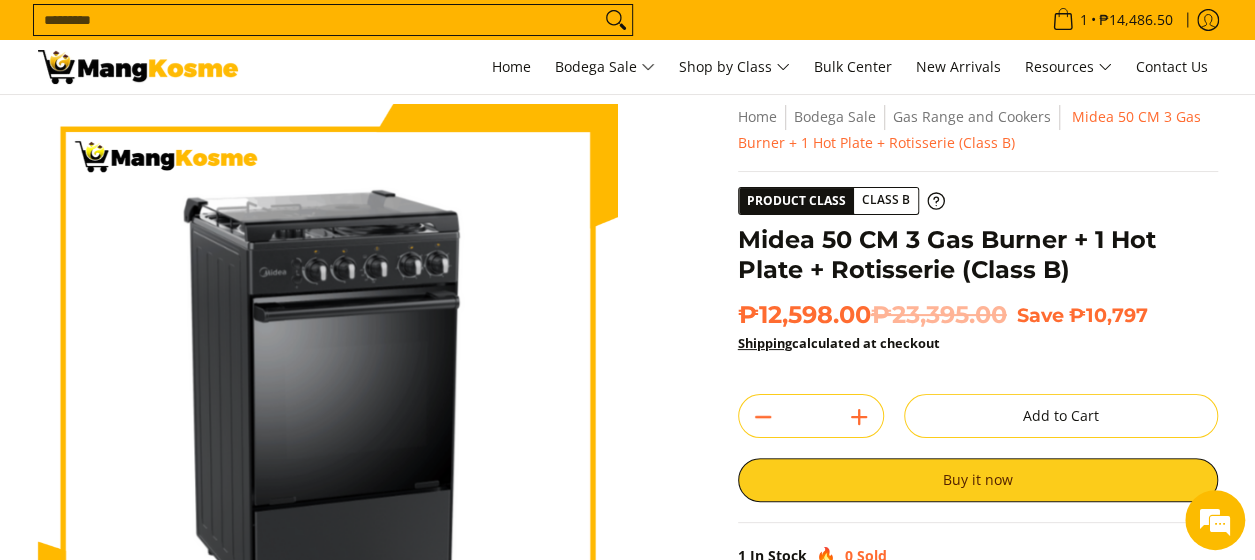 scroll, scrollTop: 0, scrollLeft: 0, axis: both 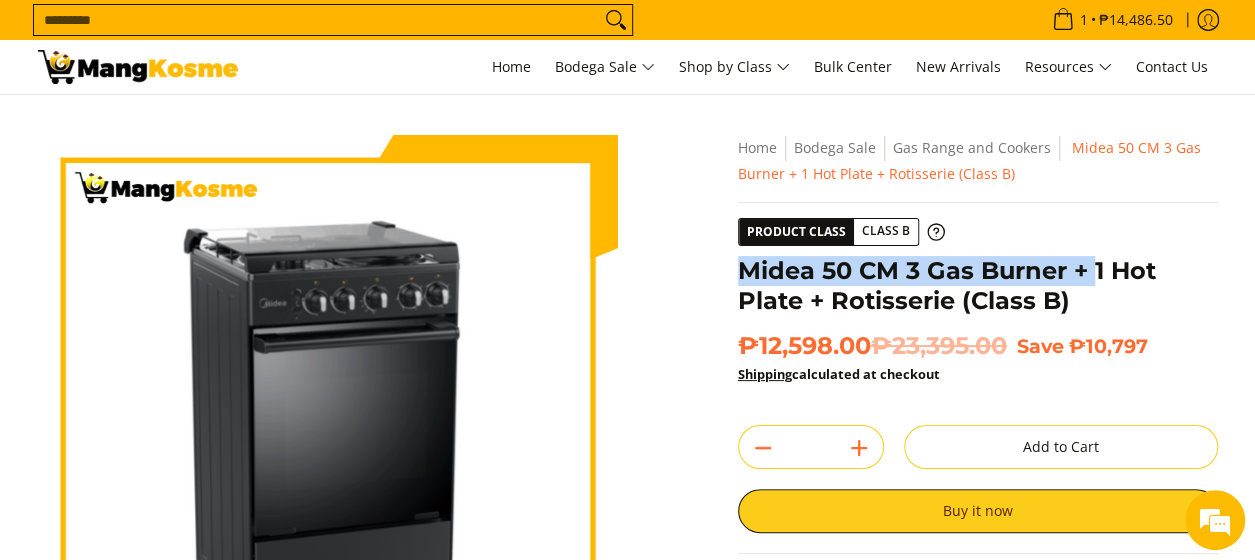 drag, startPoint x: 741, startPoint y: 273, endPoint x: 1096, endPoint y: 271, distance: 355.00565 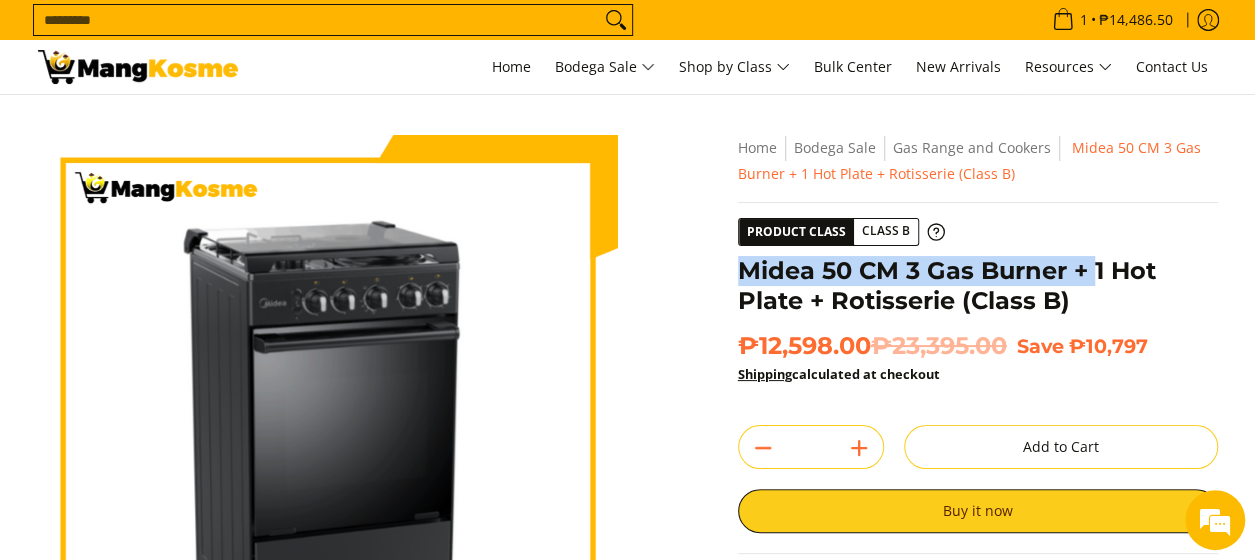 copy on "Midea 50 CM 3 Gas Burner +" 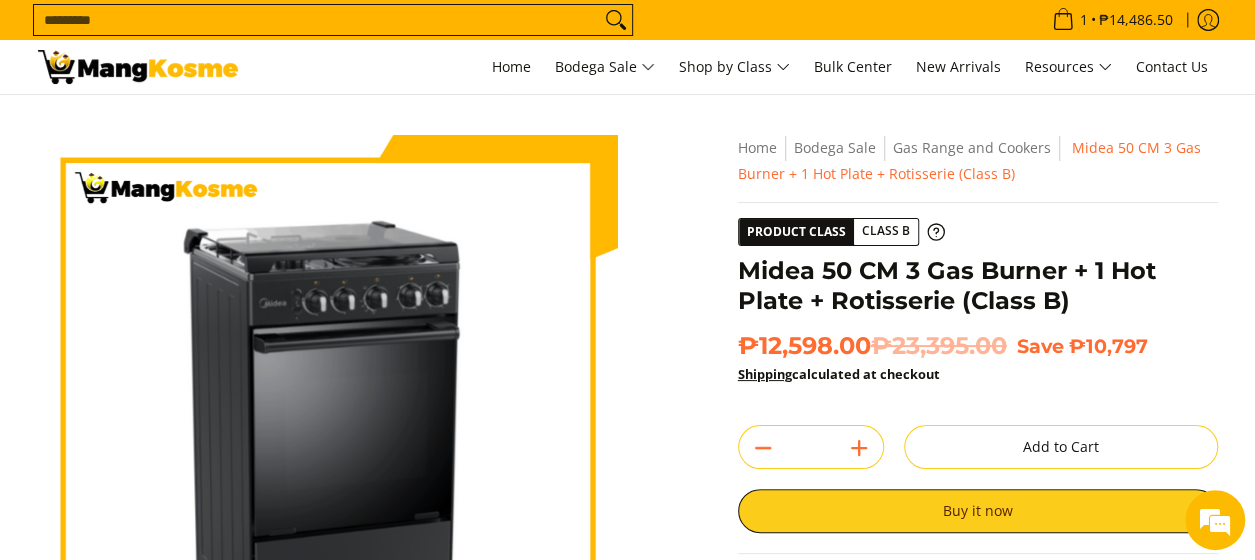 click at bounding box center [328, 425] 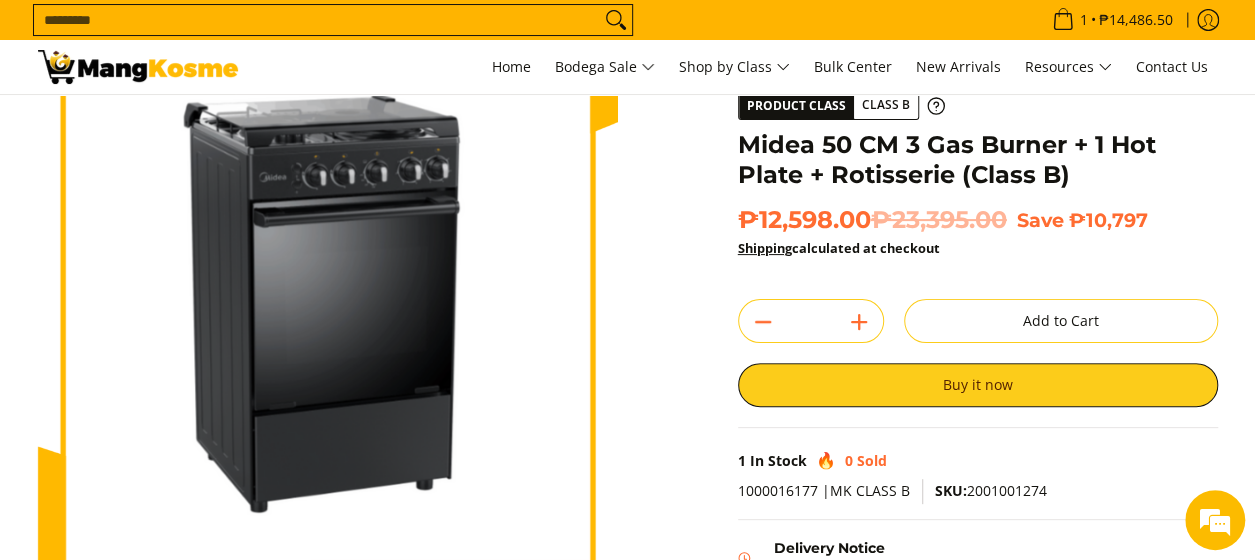scroll, scrollTop: 100, scrollLeft: 0, axis: vertical 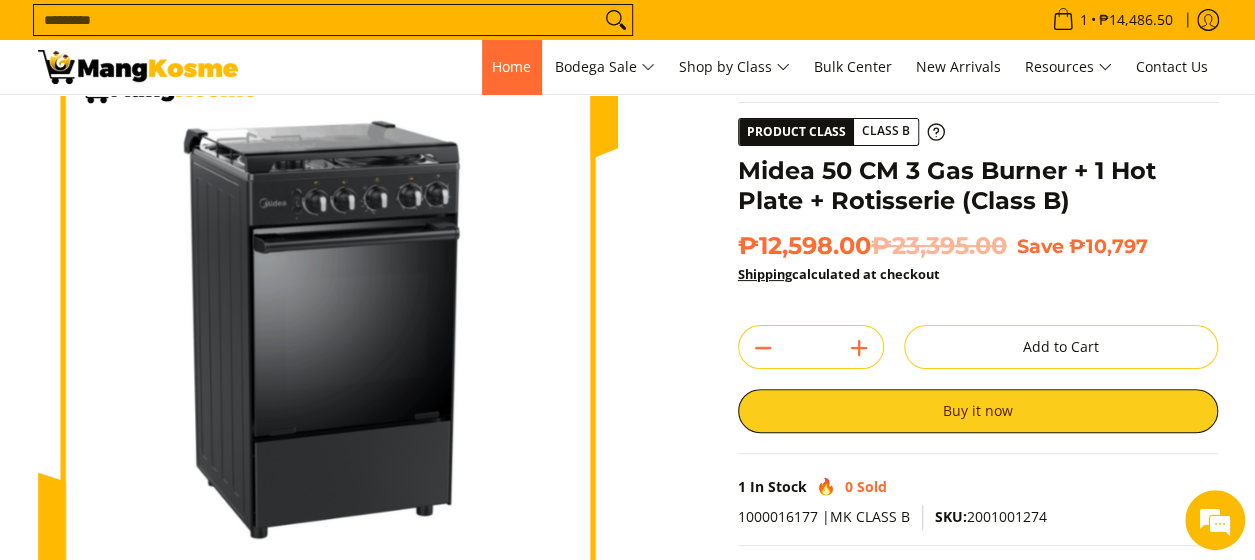 click on "Home" at bounding box center (511, 66) 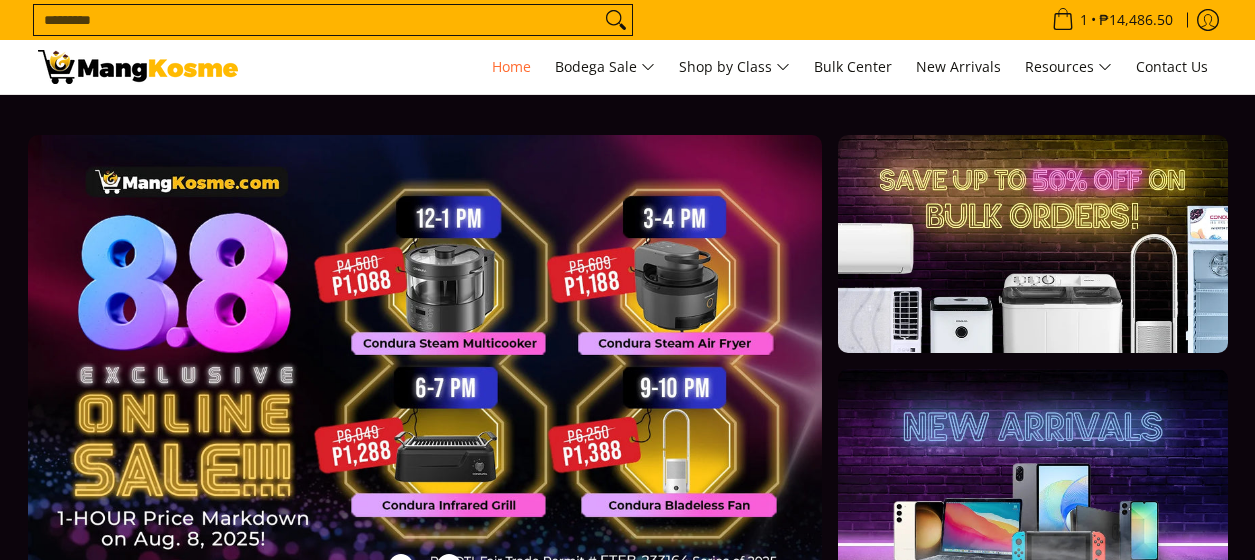 scroll, scrollTop: 0, scrollLeft: 0, axis: both 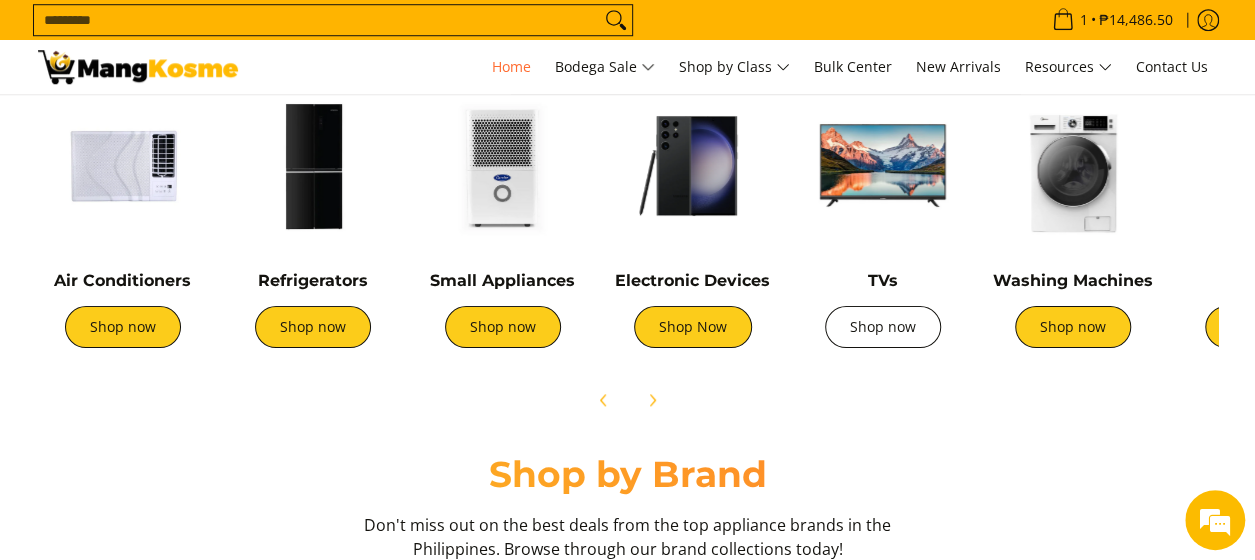 click on "Shop now" at bounding box center (883, 327) 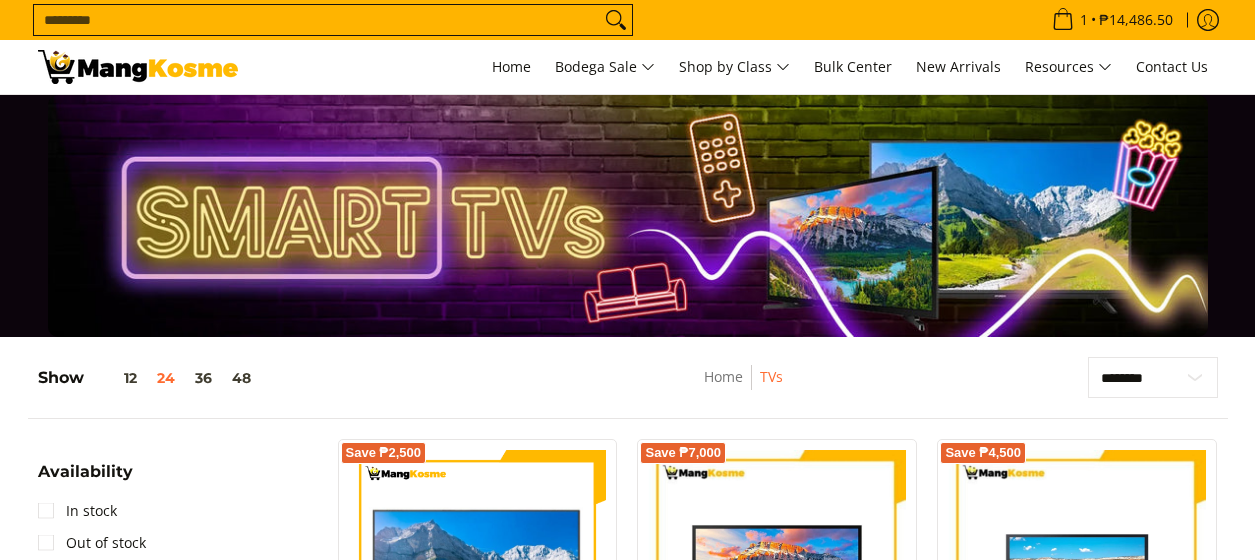 scroll, scrollTop: 300, scrollLeft: 0, axis: vertical 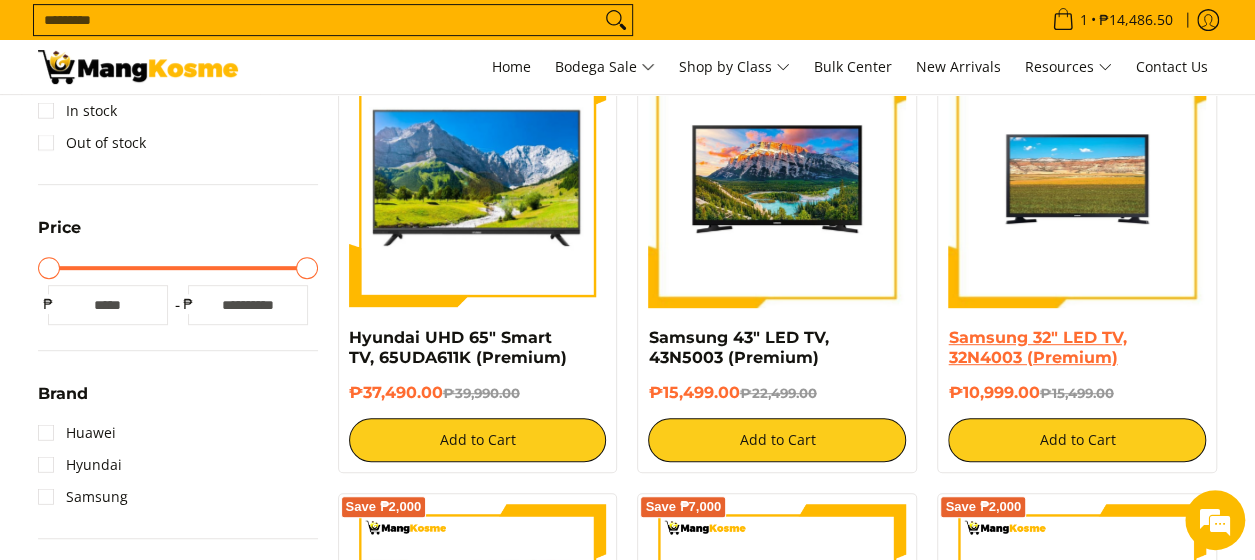 click on "Samsung 32" LED TV, 32N4003 (Premium)" at bounding box center [1037, 347] 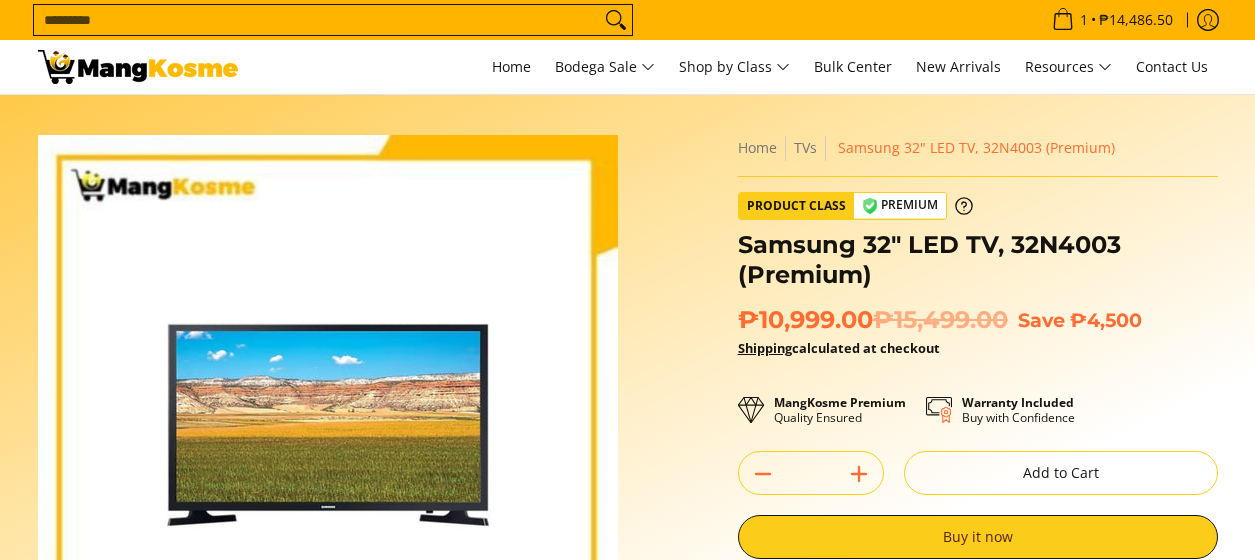 scroll, scrollTop: 0, scrollLeft: 0, axis: both 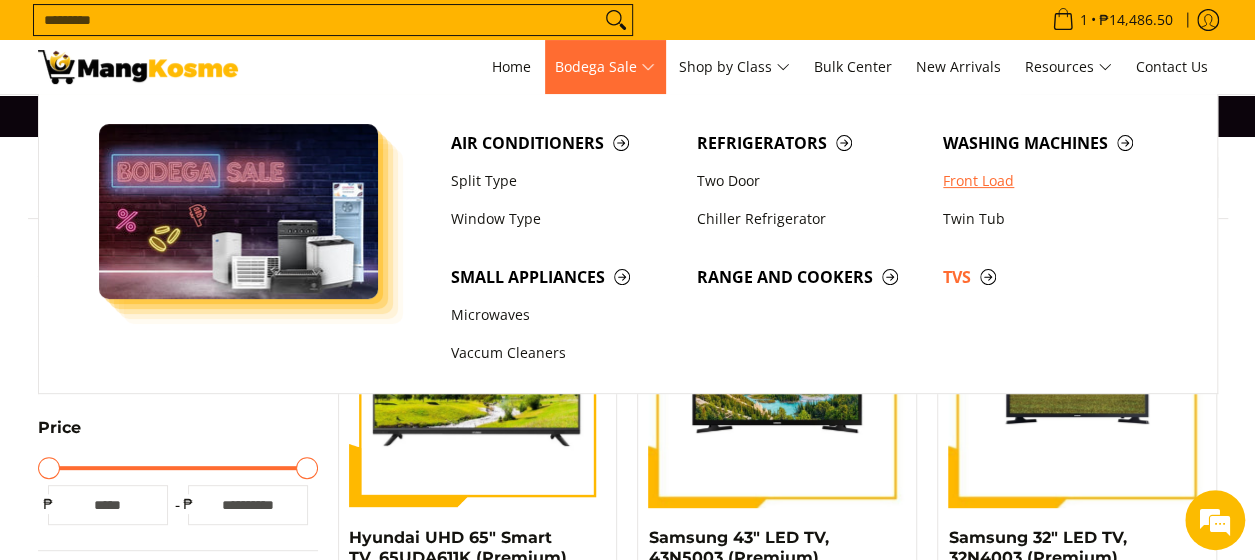 click on "Front Load" at bounding box center (1056, 181) 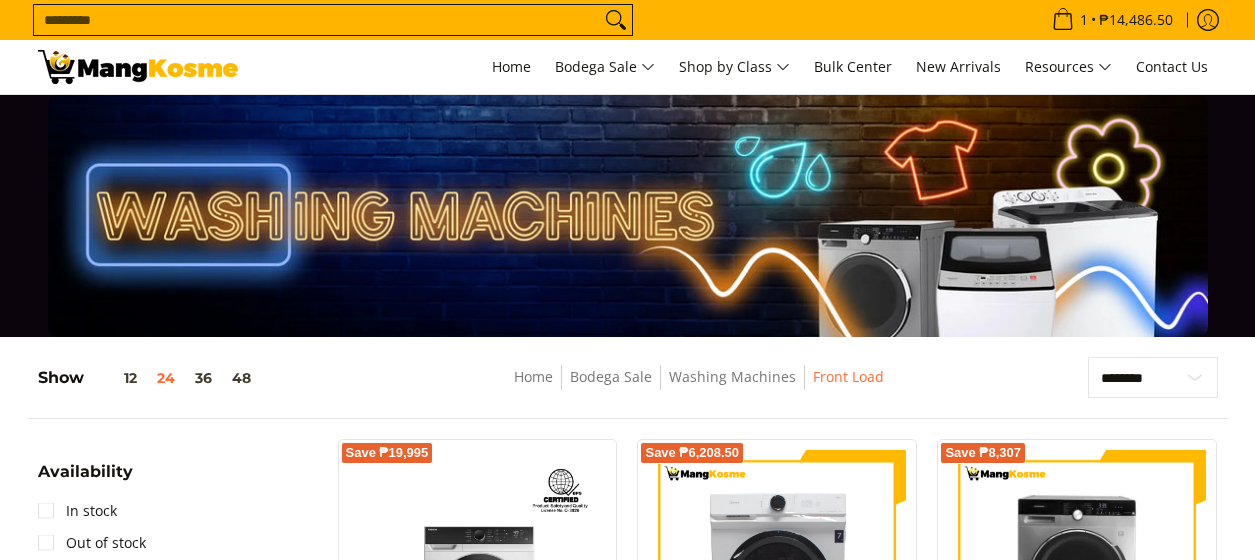 scroll, scrollTop: 0, scrollLeft: 0, axis: both 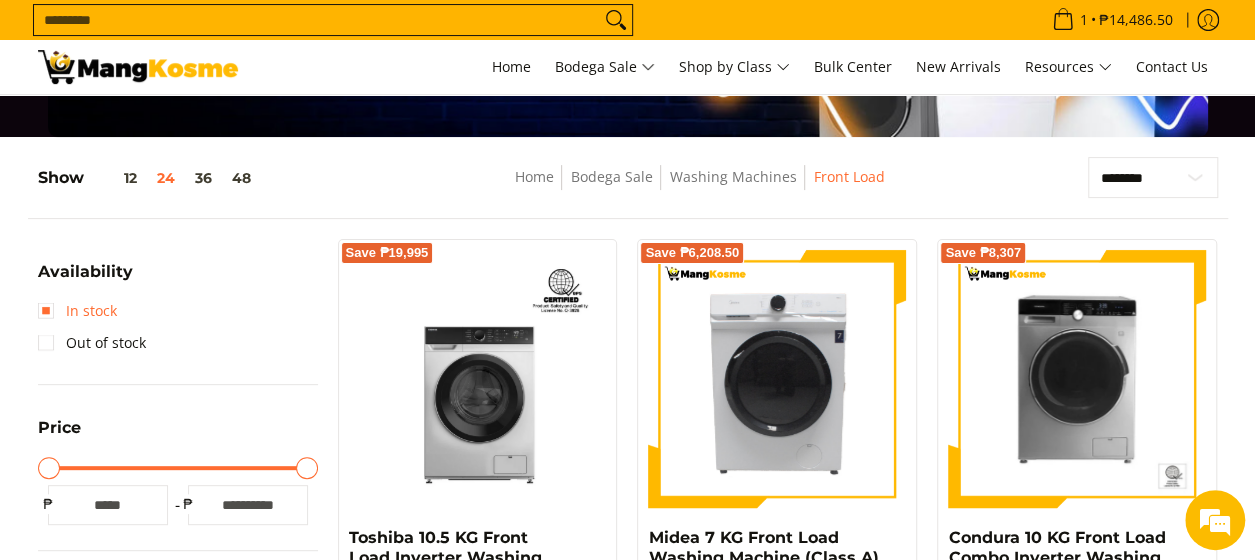 click on "In stock" at bounding box center (77, 311) 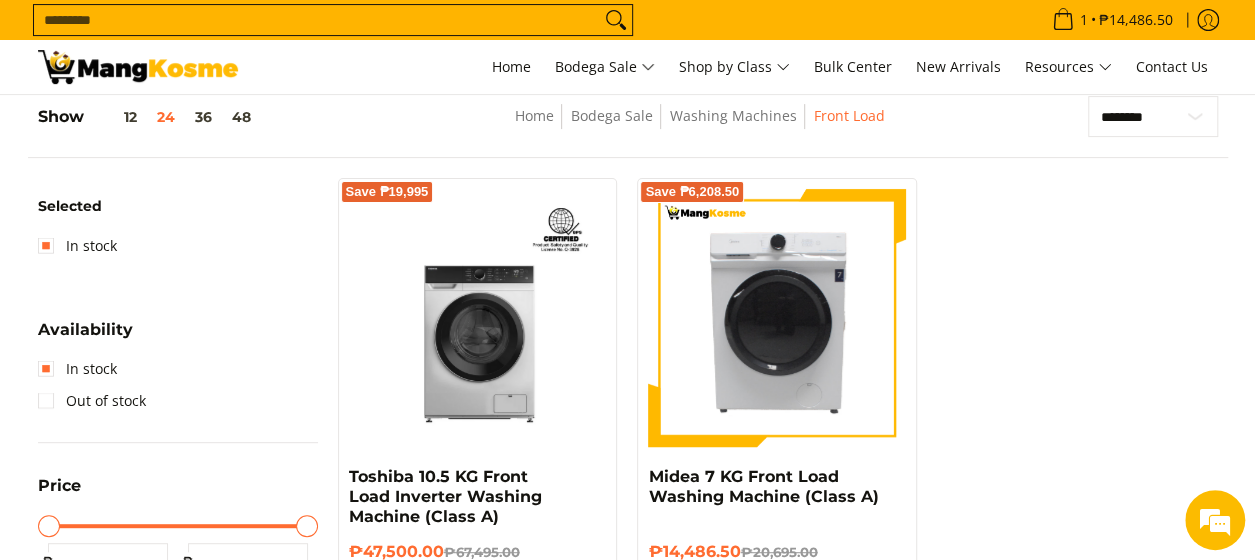 scroll, scrollTop: 361, scrollLeft: 0, axis: vertical 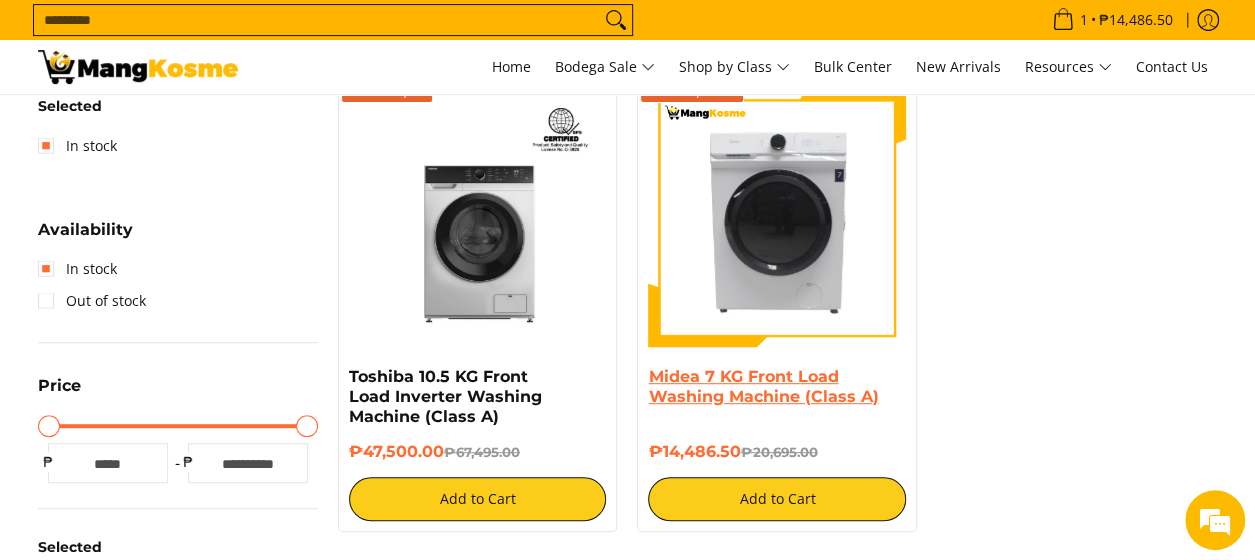 click on "Midea 7 KG Front Load Washing Machine (Class A)" at bounding box center [763, 386] 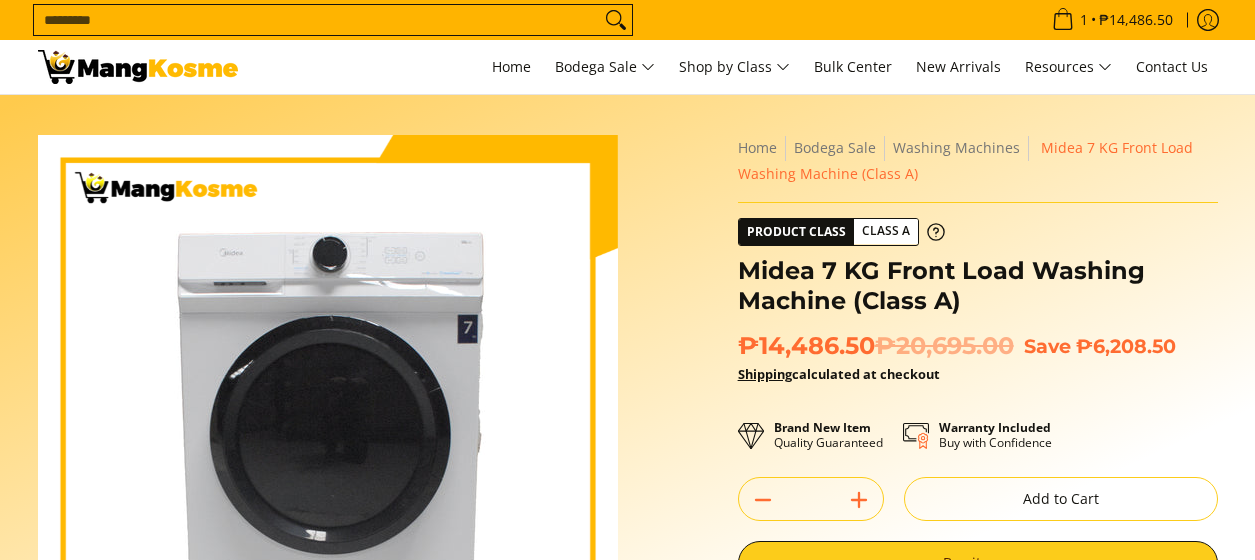 scroll, scrollTop: 0, scrollLeft: 0, axis: both 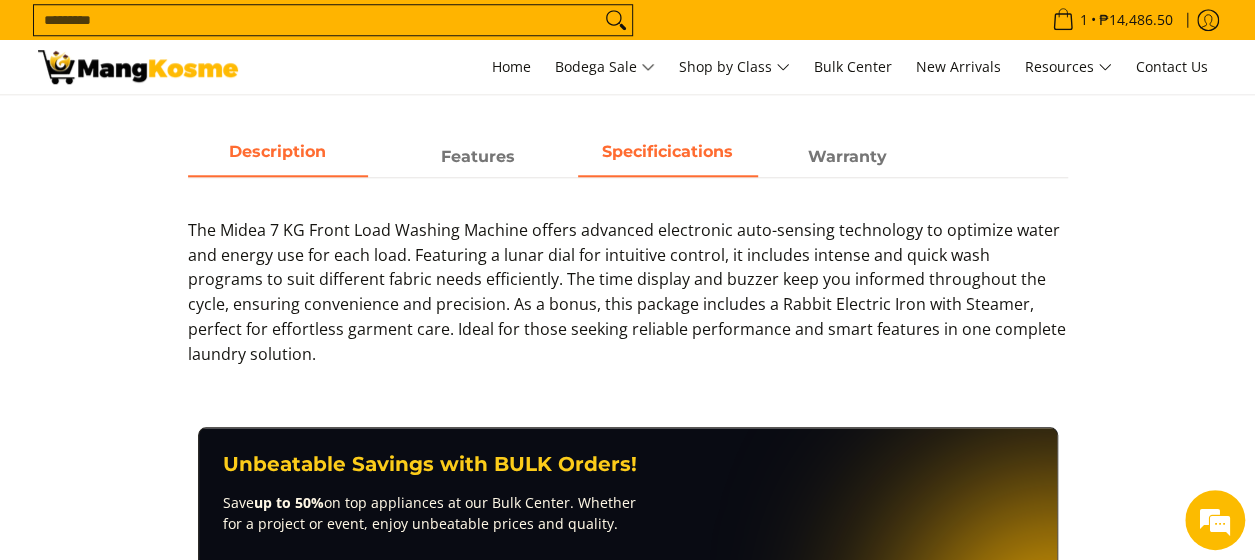 click on "Specificications" at bounding box center (667, 151) 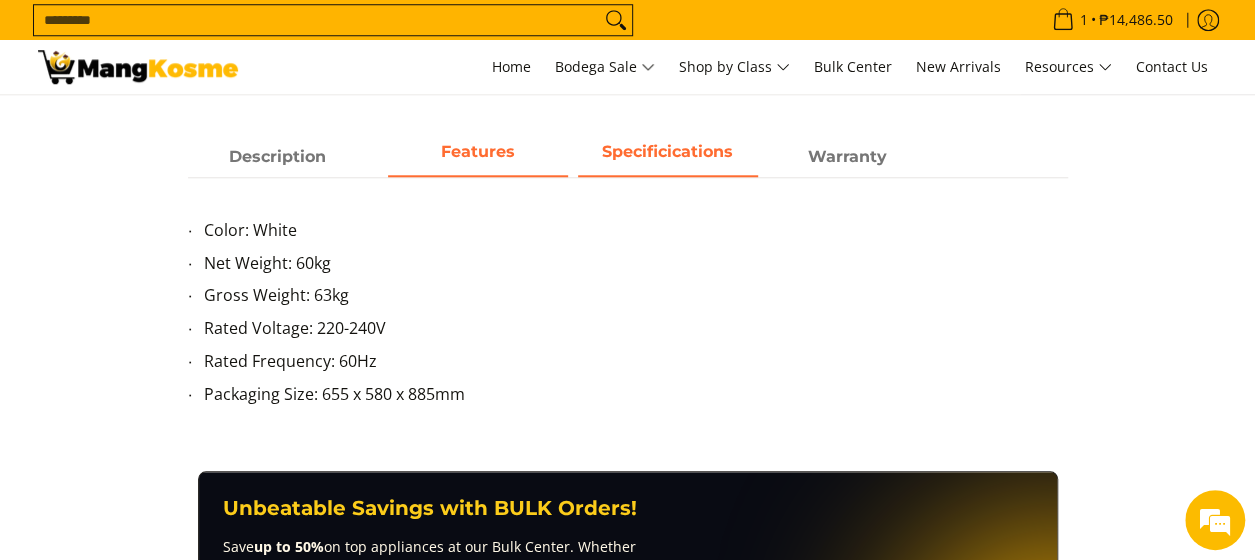 click on "Features" at bounding box center [478, 157] 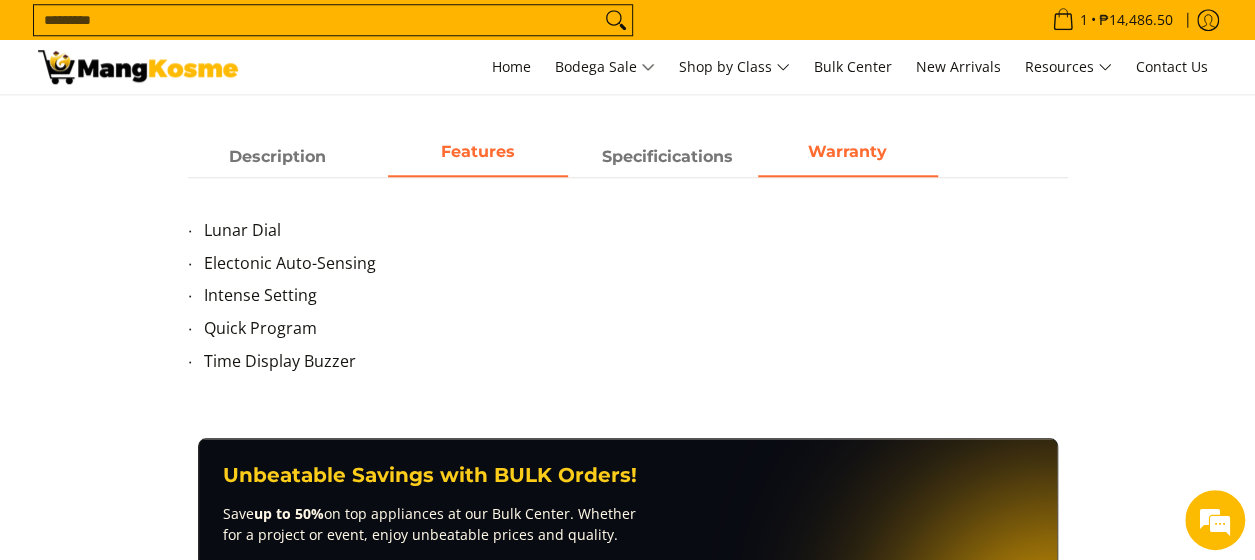 click on "Warranty" at bounding box center [848, 157] 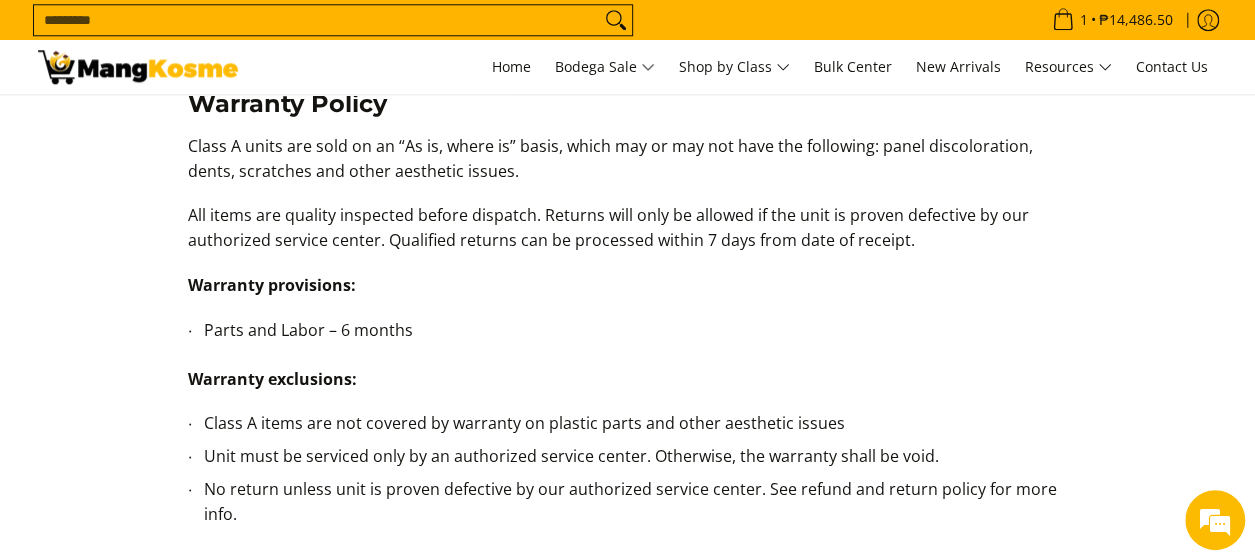 scroll, scrollTop: 1000, scrollLeft: 0, axis: vertical 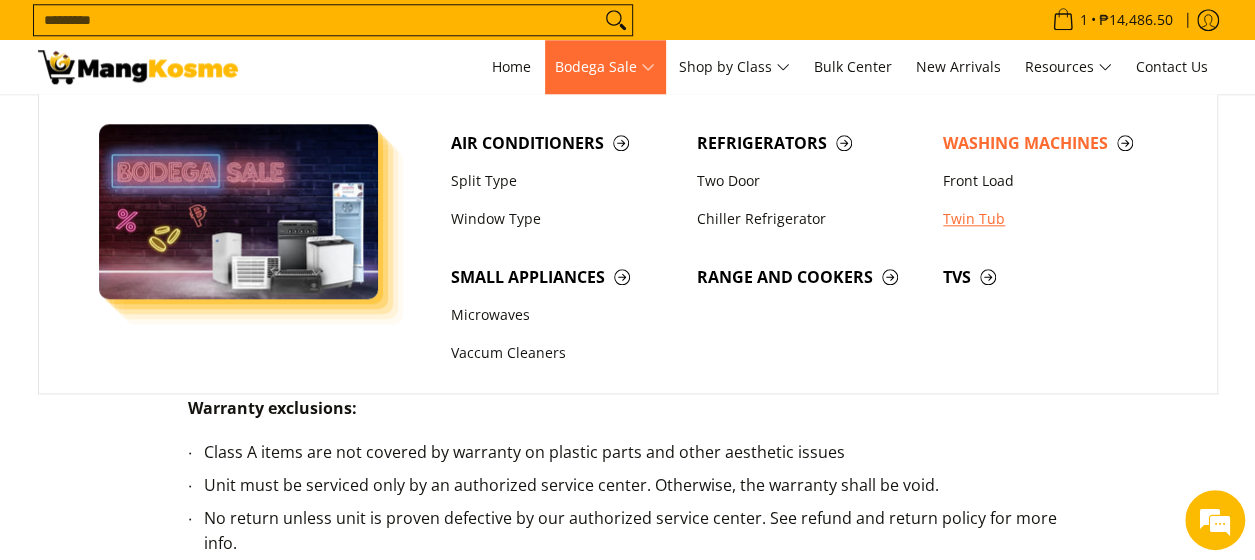 click on "Twin Tub" at bounding box center [1056, 219] 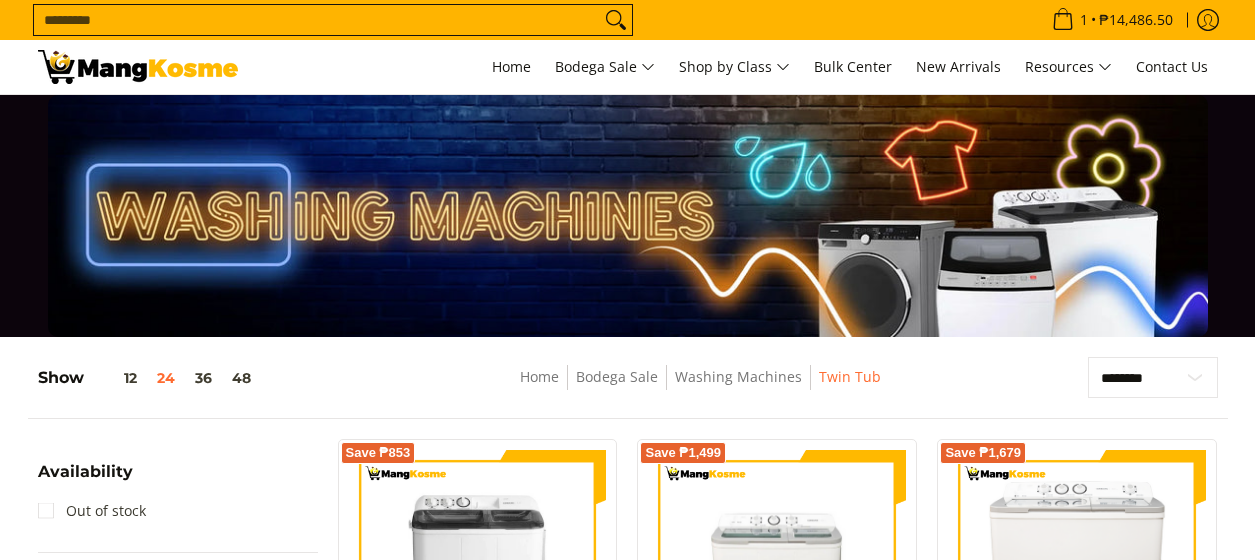 scroll, scrollTop: 0, scrollLeft: 0, axis: both 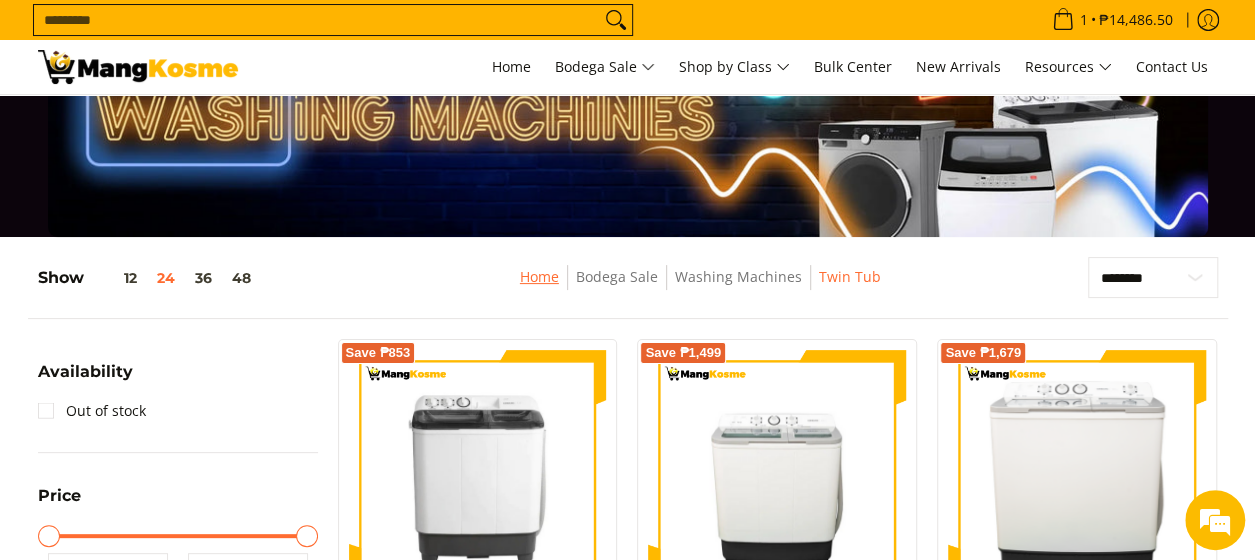 click on "Home" at bounding box center (539, 276) 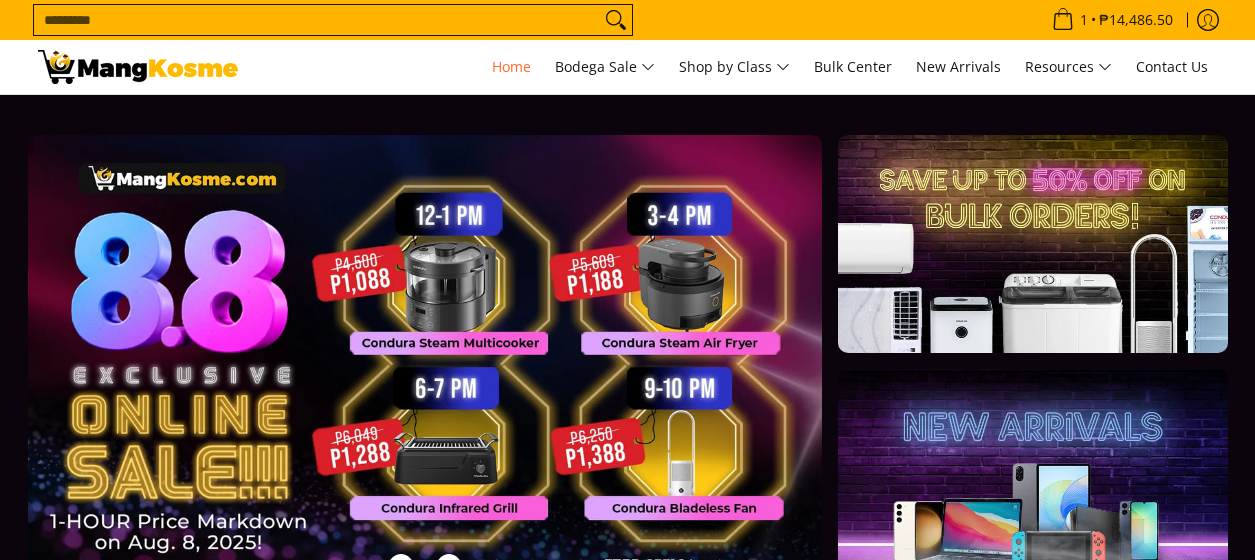 scroll, scrollTop: 0, scrollLeft: 0, axis: both 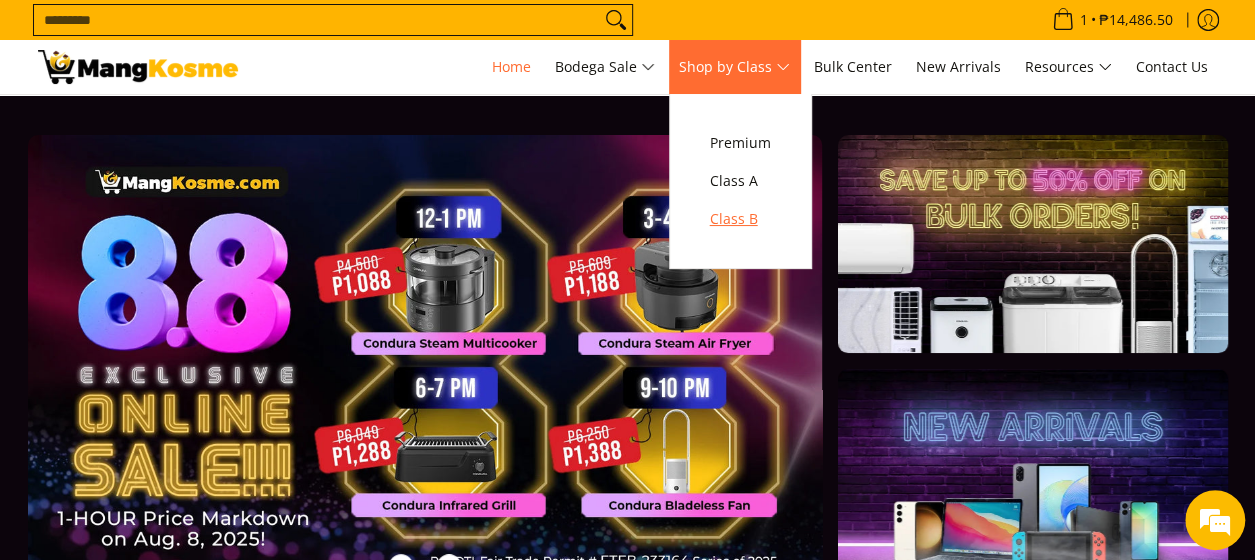 click on "Class B" at bounding box center [740, 219] 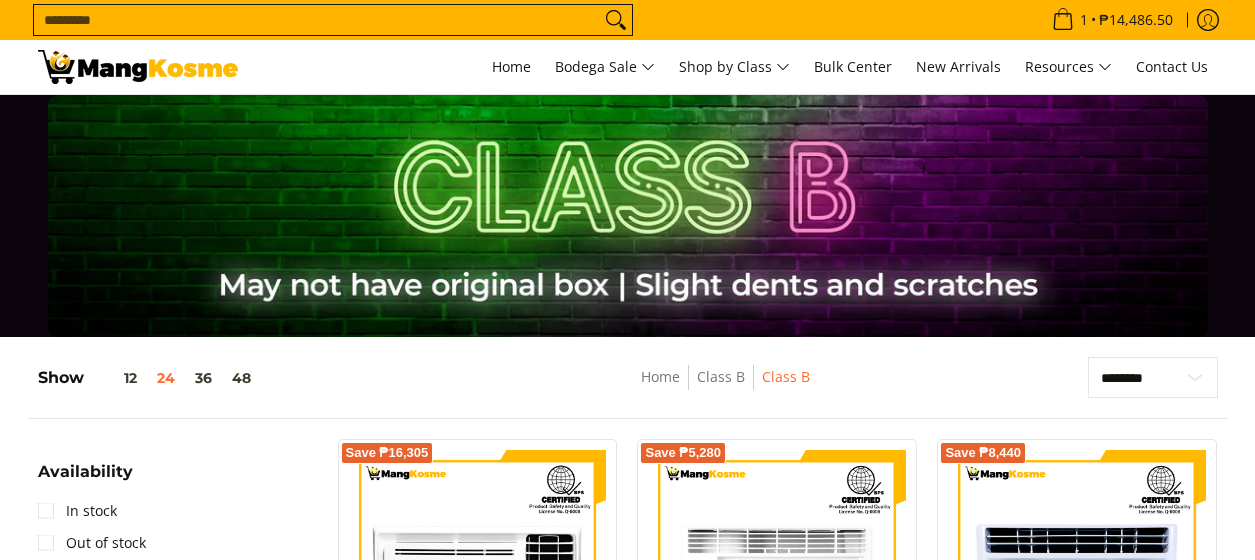 scroll, scrollTop: 0, scrollLeft: 0, axis: both 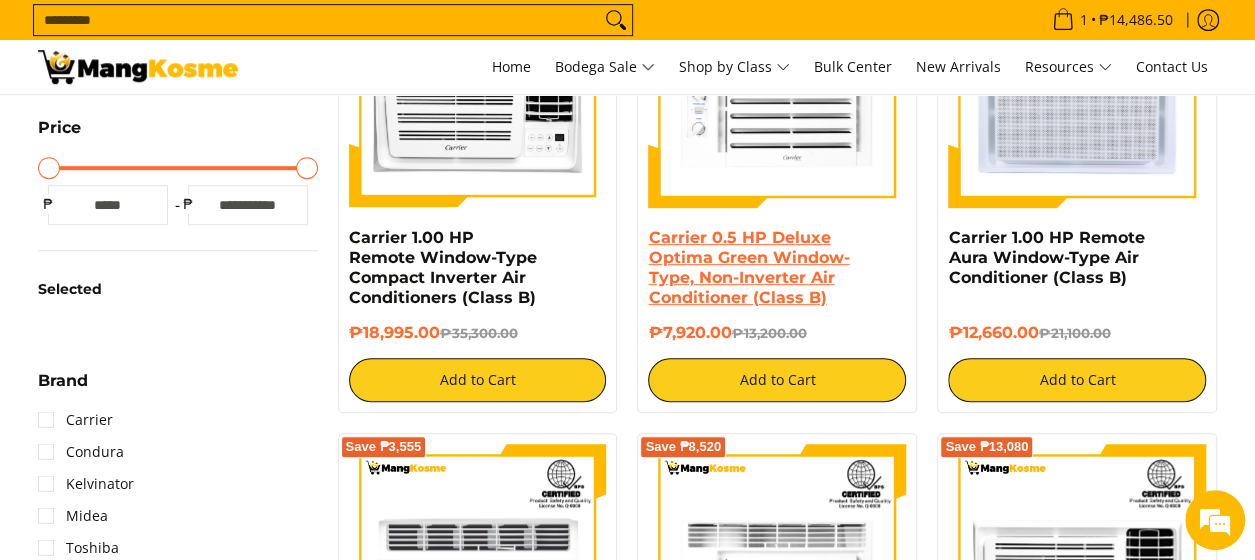 click on "Carrier 0.5 HP Deluxe Optima Green Window-Type, Non-Inverter Air Conditioner (Class B)" at bounding box center [748, 267] 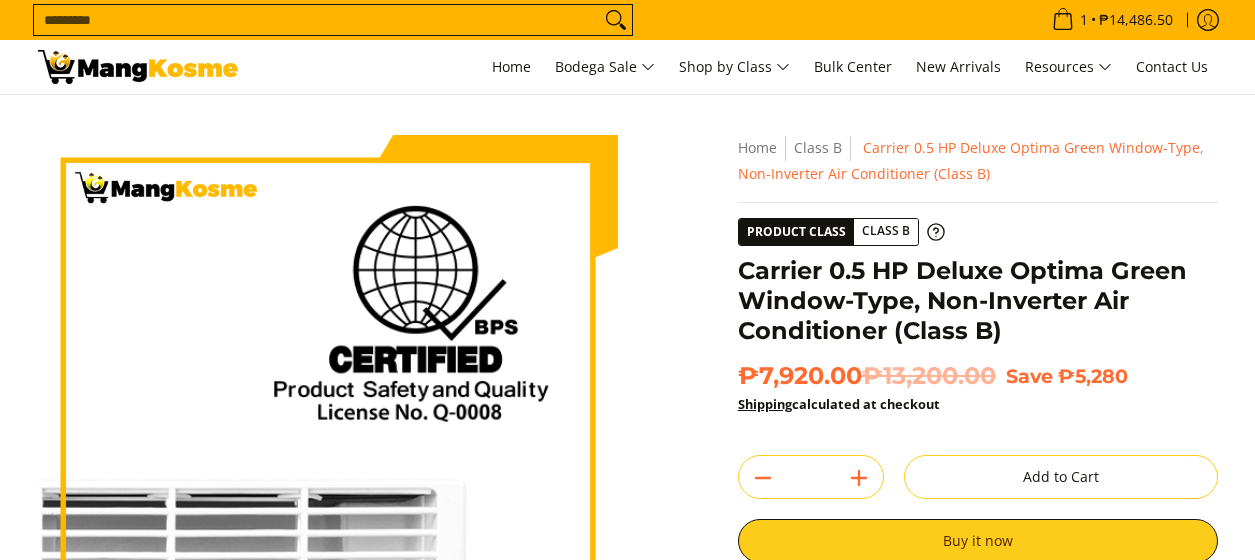 scroll, scrollTop: 0, scrollLeft: 0, axis: both 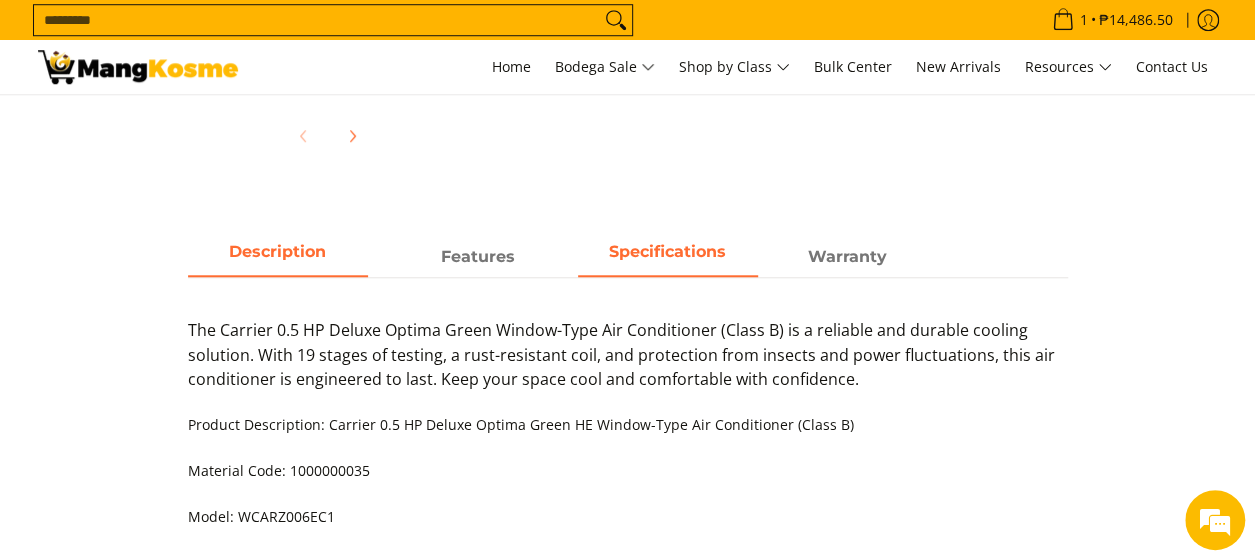 click on "Specifications" at bounding box center (667, 251) 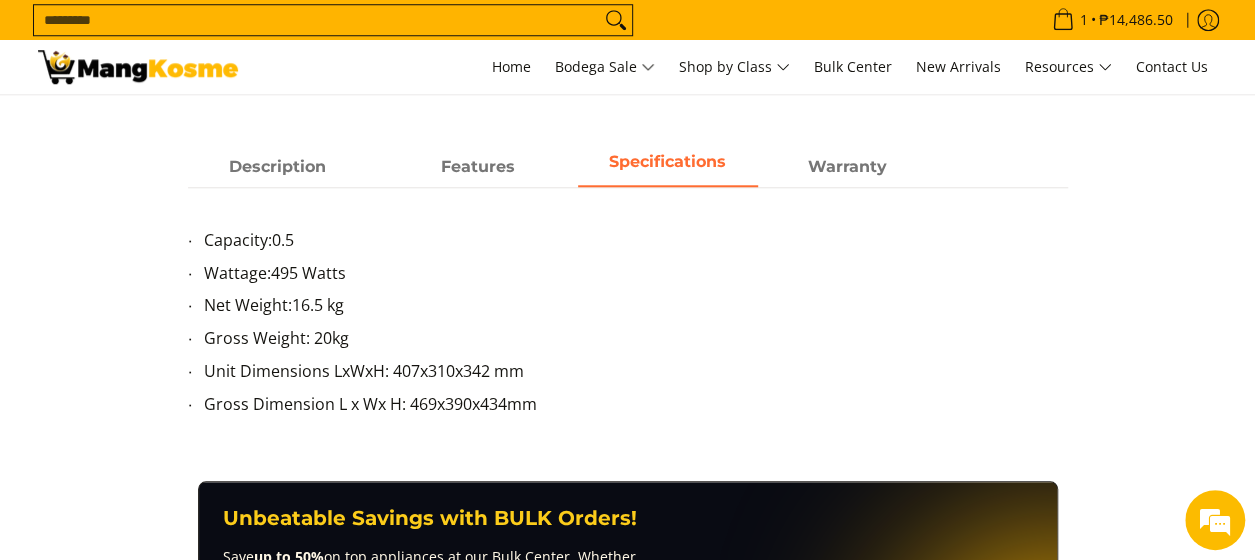 scroll, scrollTop: 900, scrollLeft: 0, axis: vertical 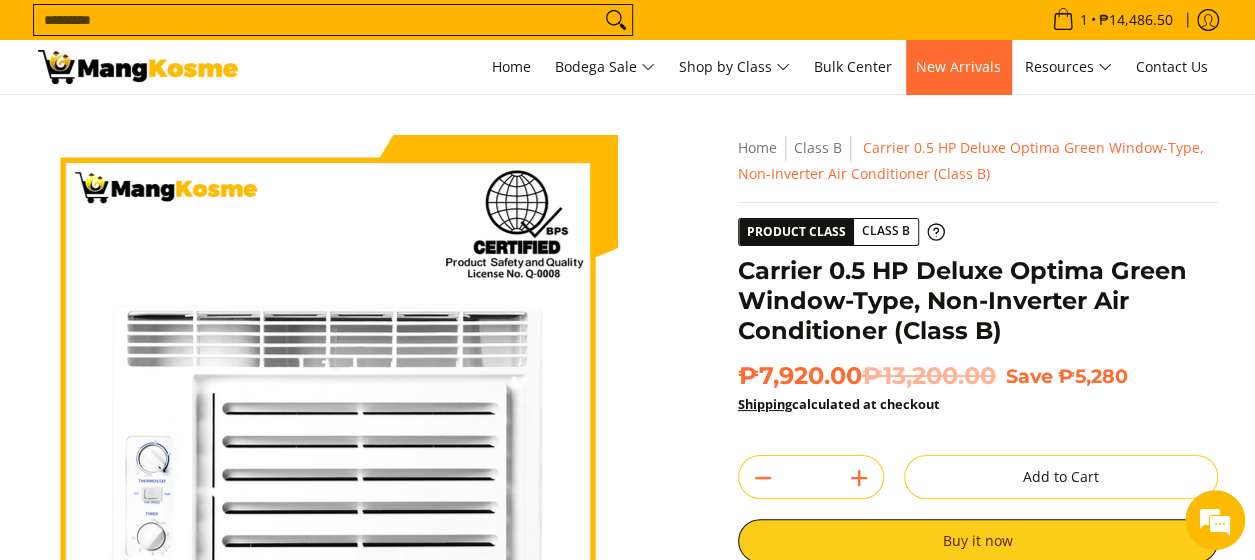 click on "New Arrivals" at bounding box center (958, 66) 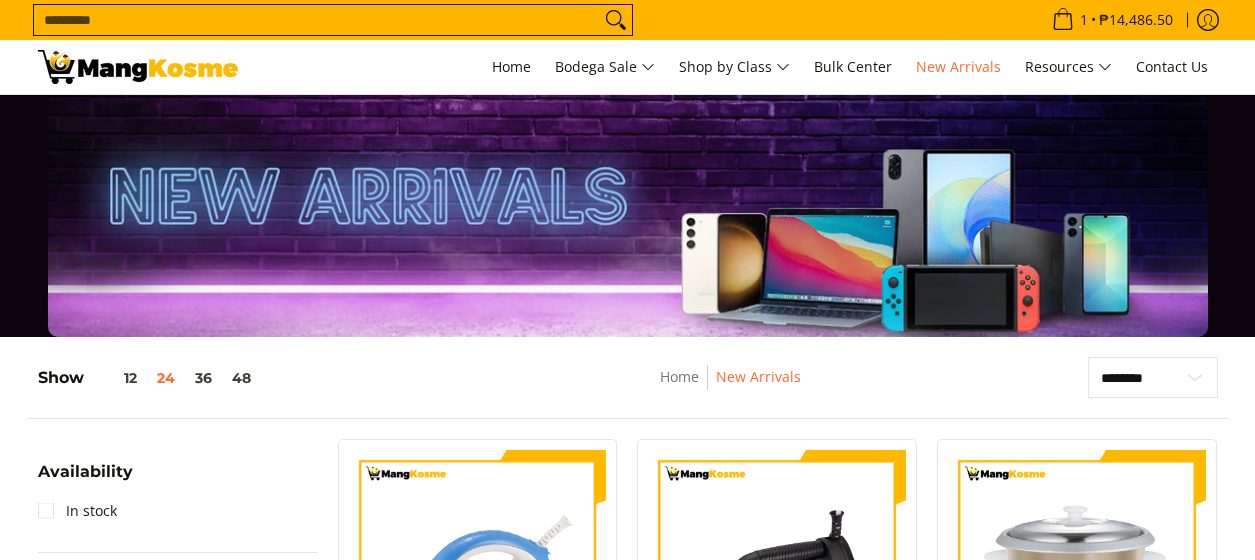 scroll, scrollTop: 0, scrollLeft: 0, axis: both 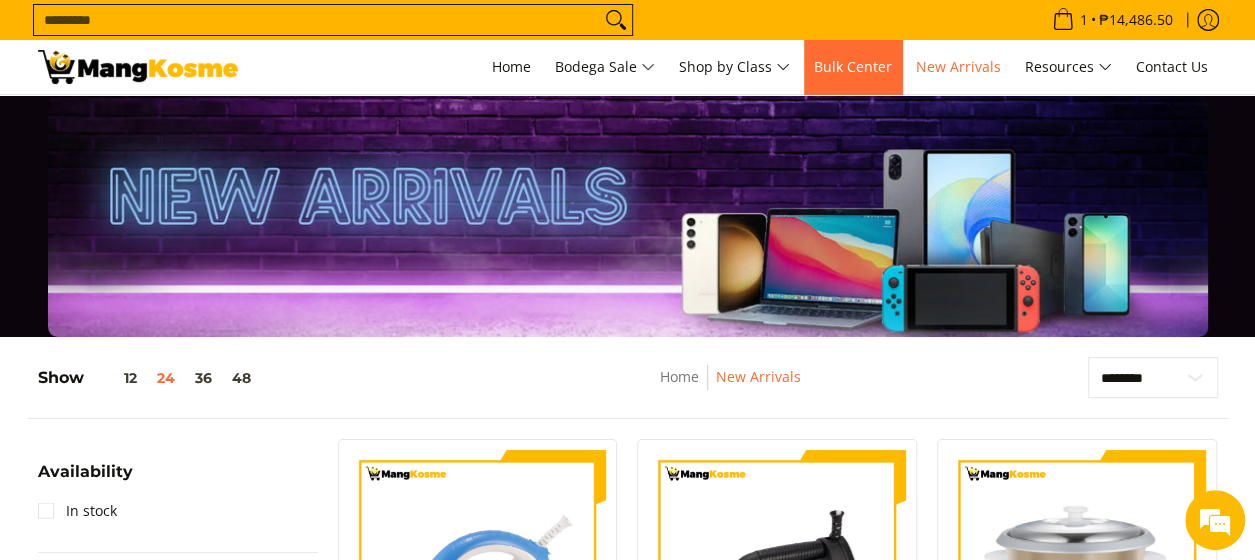 click on "Bulk Center" at bounding box center (853, 67) 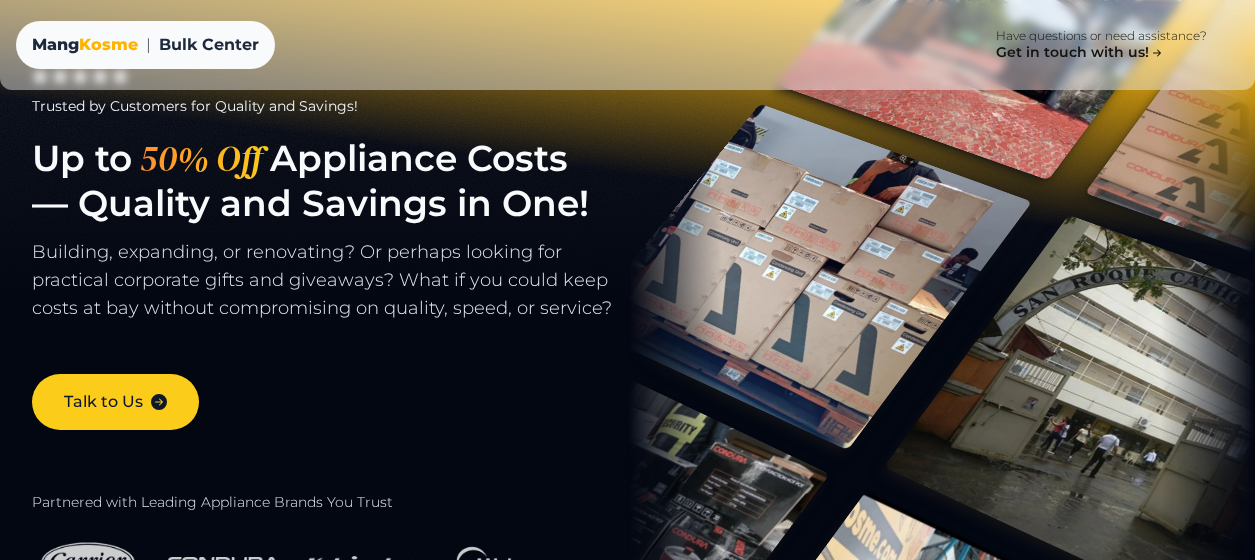 scroll, scrollTop: 0, scrollLeft: 0, axis: both 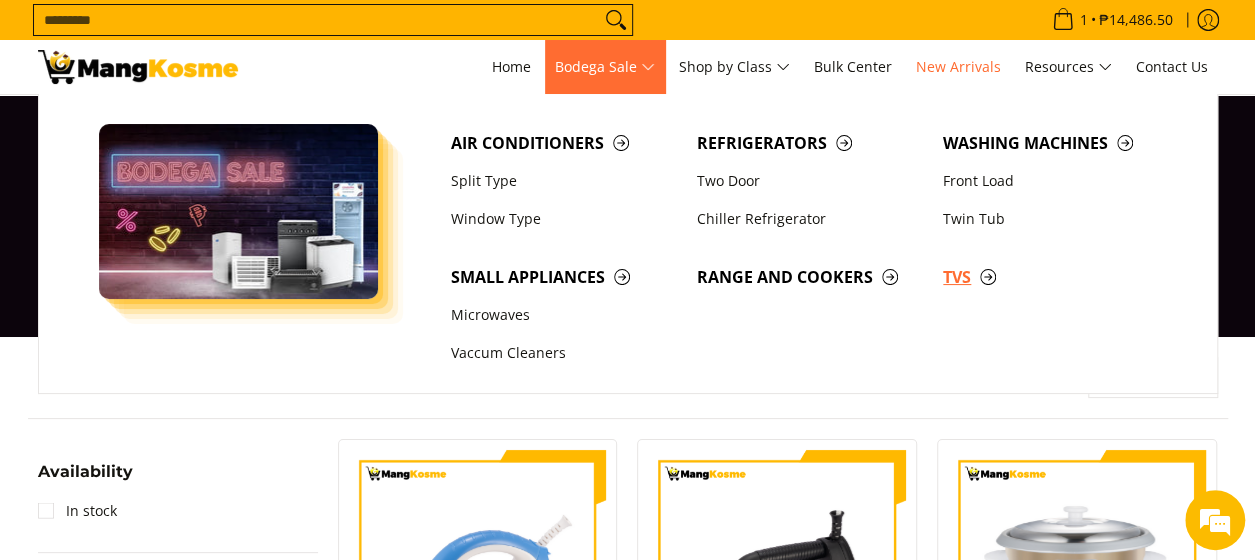 click on "TVs" at bounding box center (1056, 277) 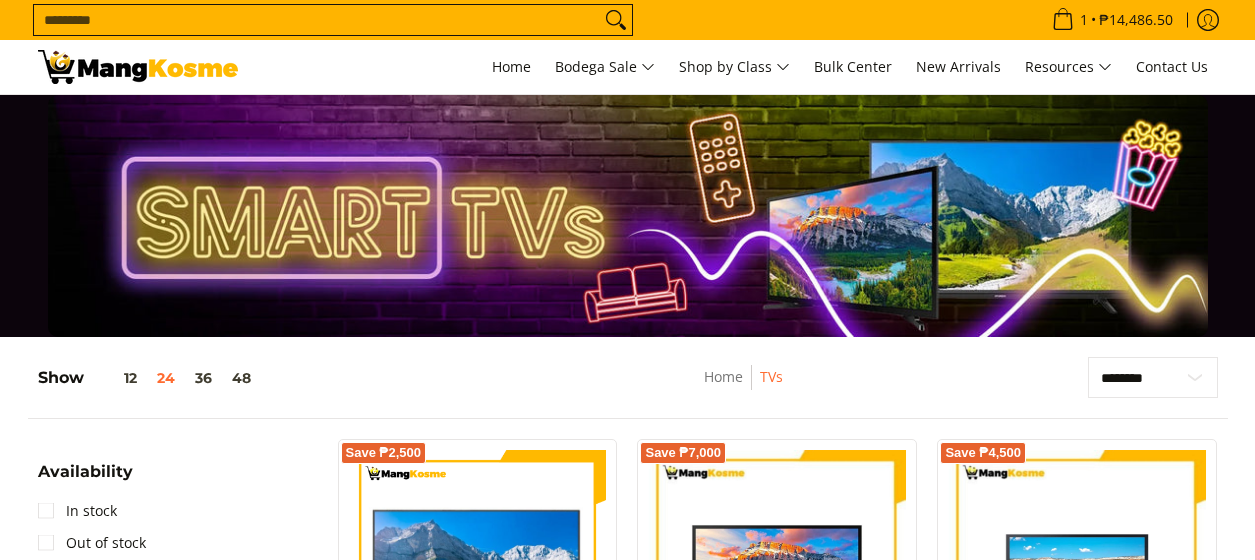 scroll, scrollTop: 0, scrollLeft: 0, axis: both 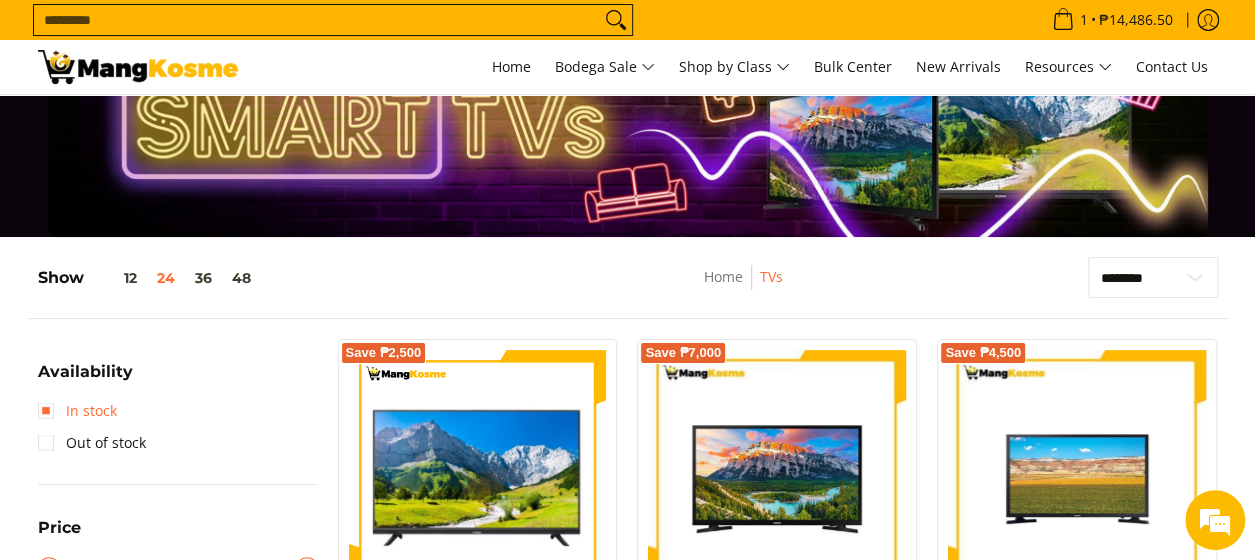 click on "In stock" at bounding box center [77, 411] 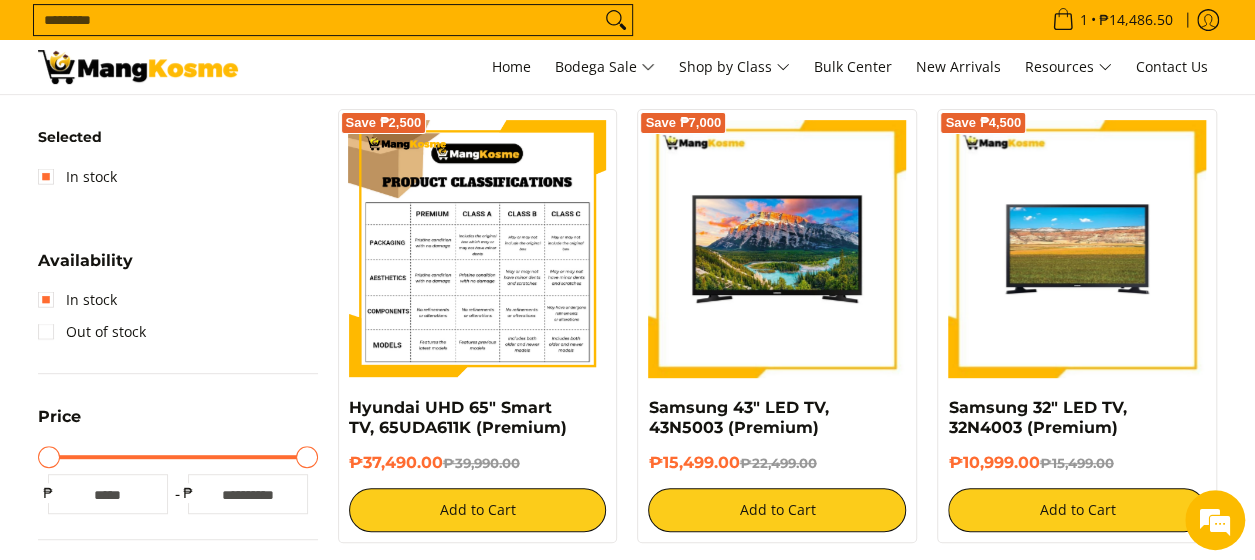 scroll, scrollTop: 261, scrollLeft: 0, axis: vertical 